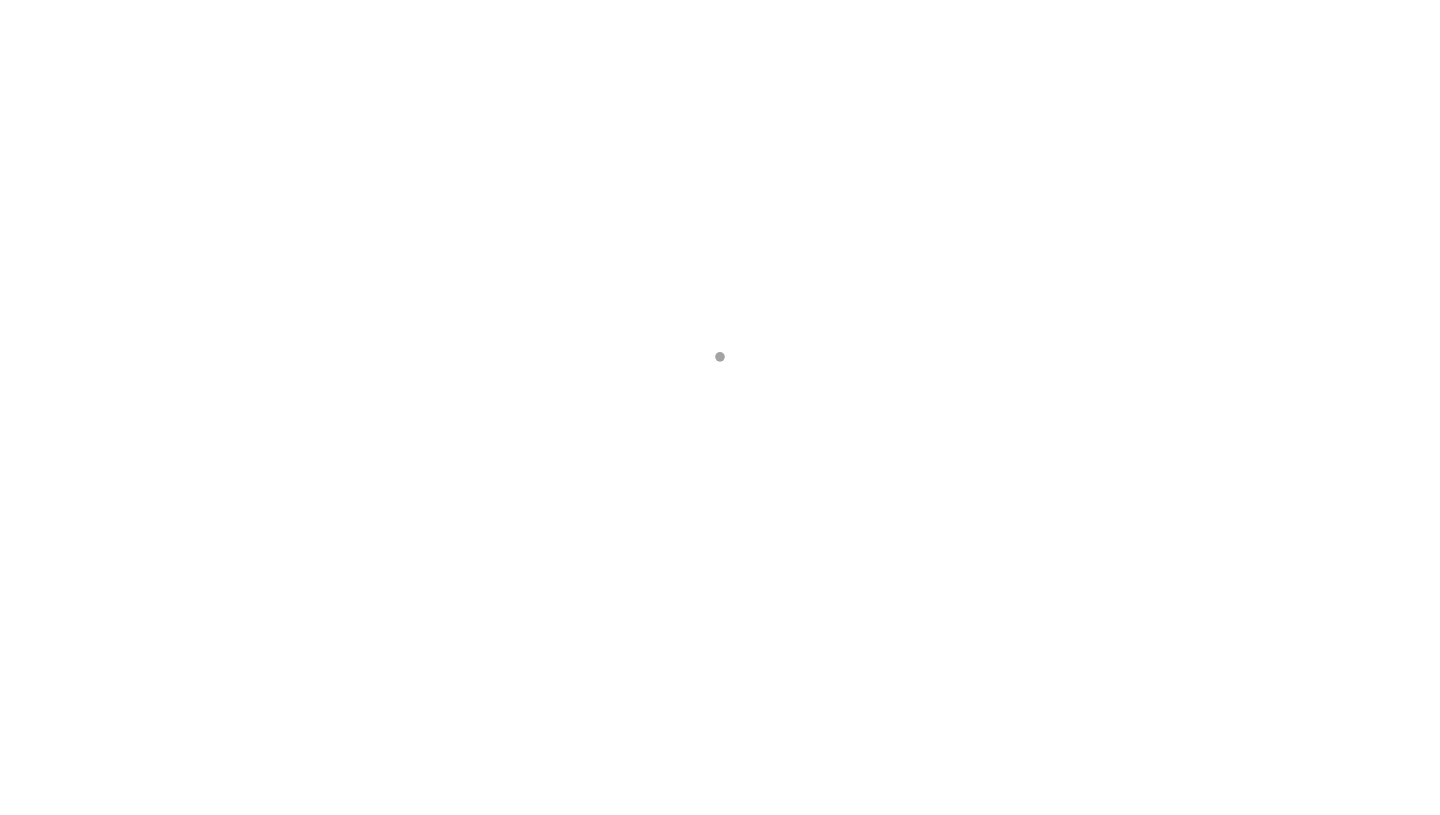 scroll, scrollTop: 0, scrollLeft: 0, axis: both 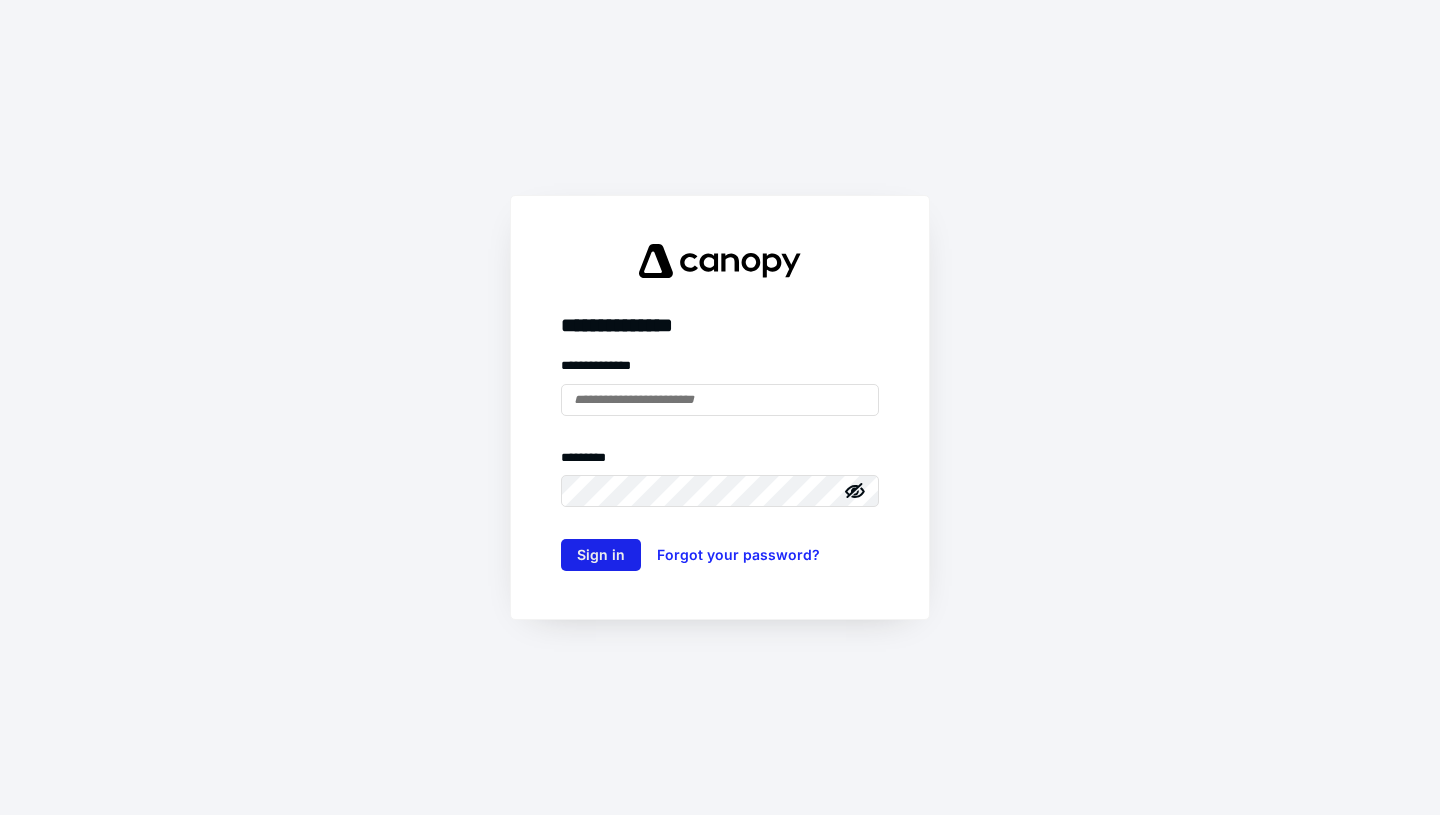 type on "**********" 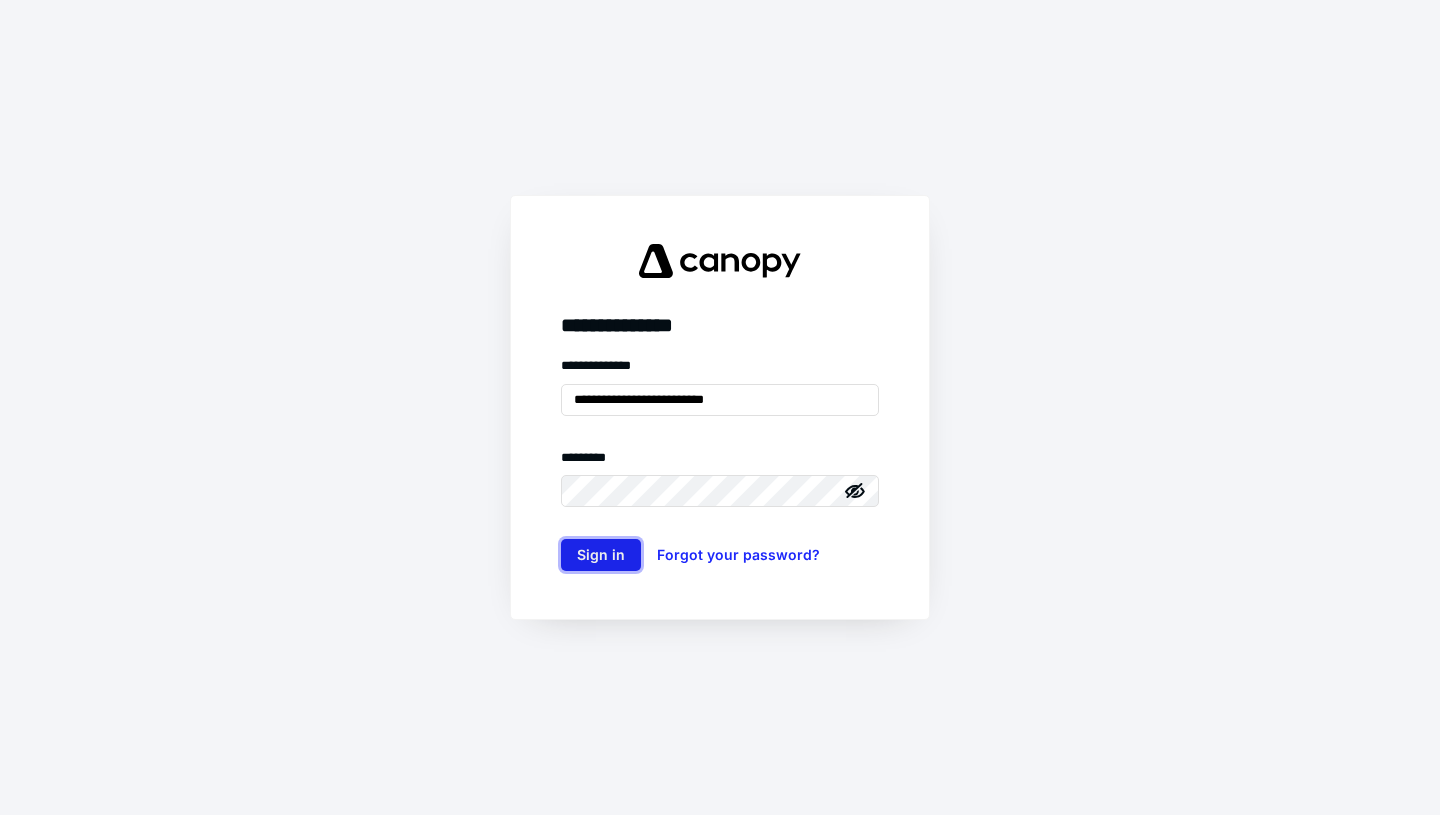 click on "Sign in" at bounding box center [601, 555] 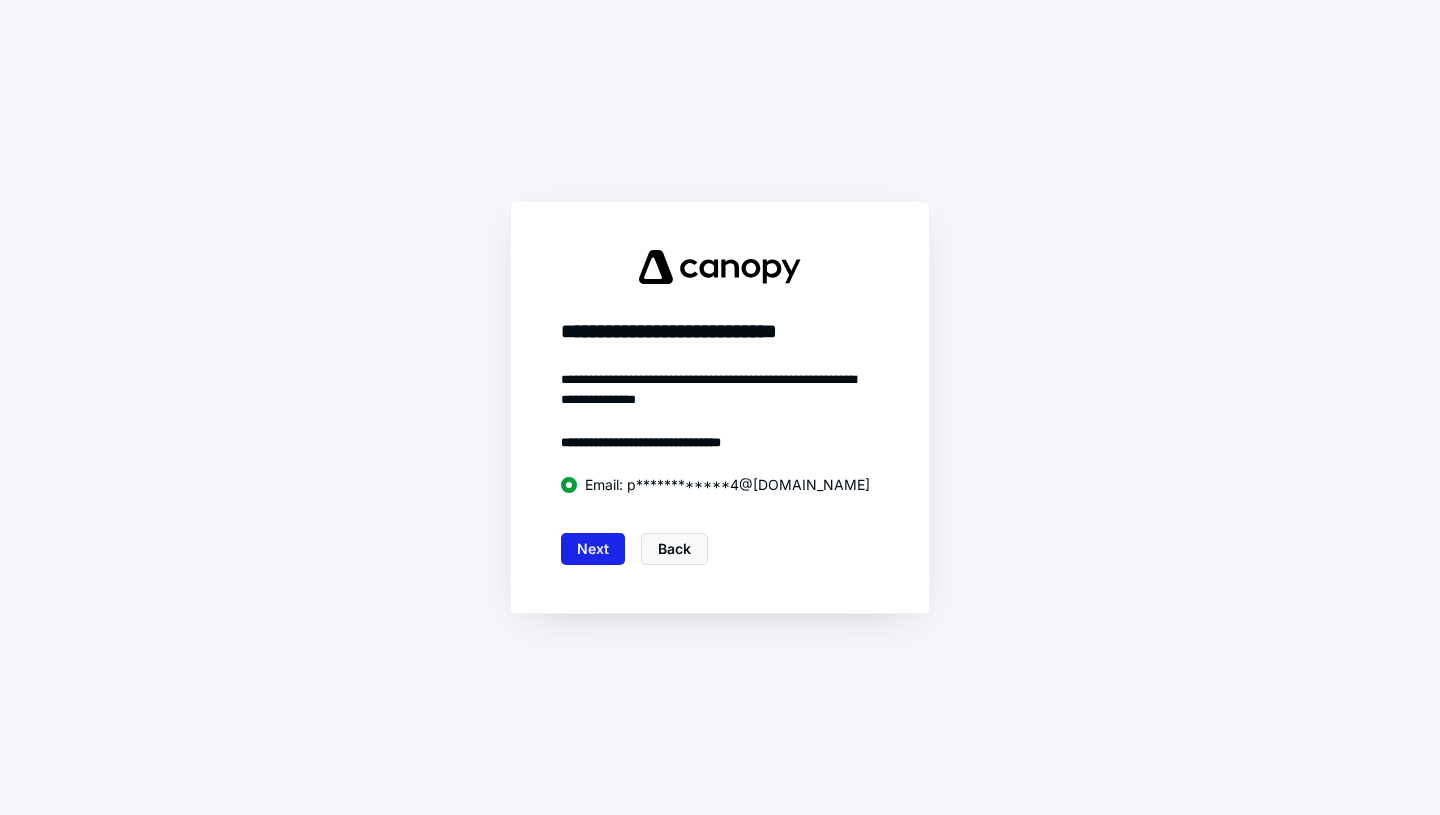 click on "Next" at bounding box center (593, 549) 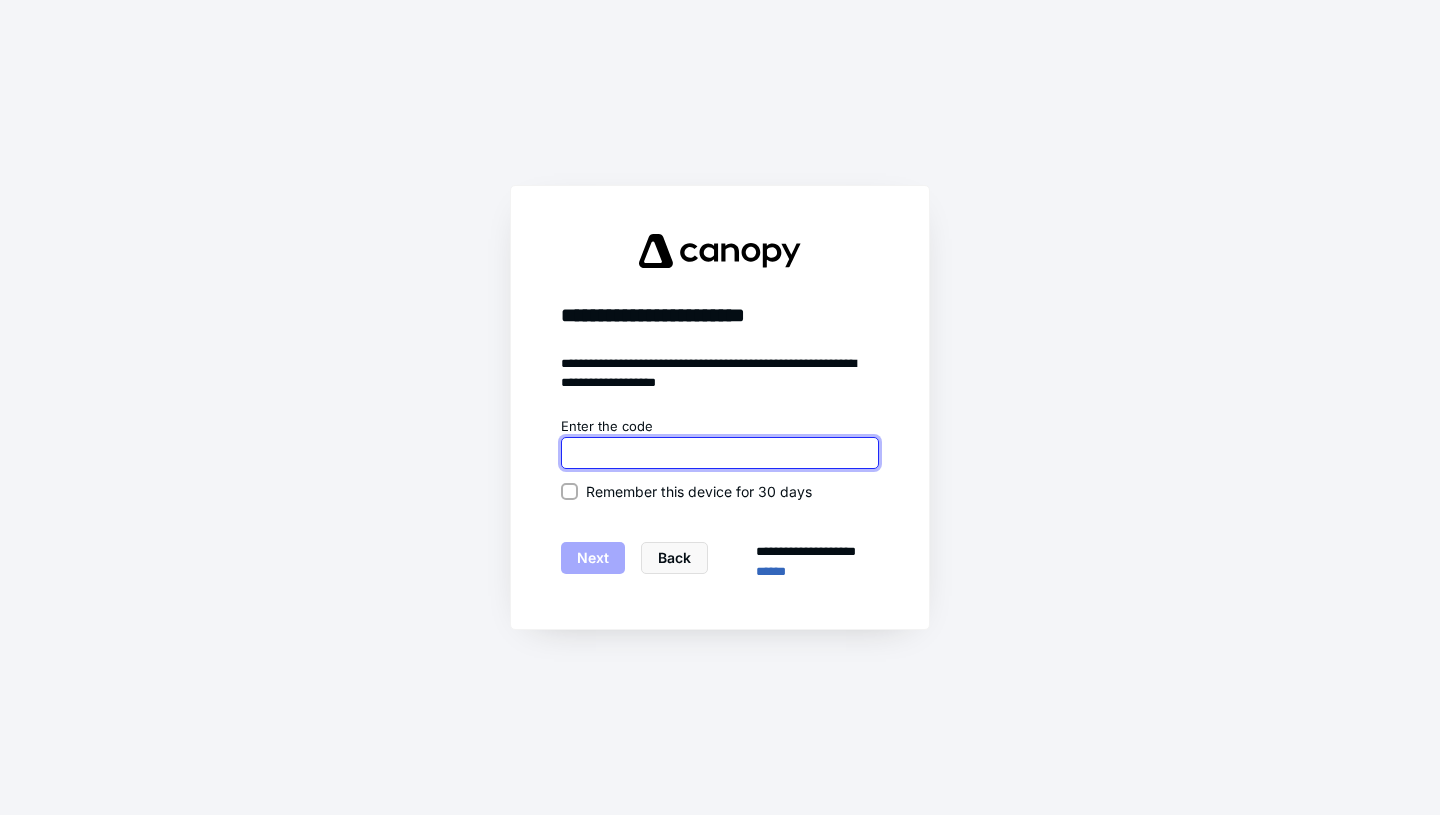 click at bounding box center [720, 453] 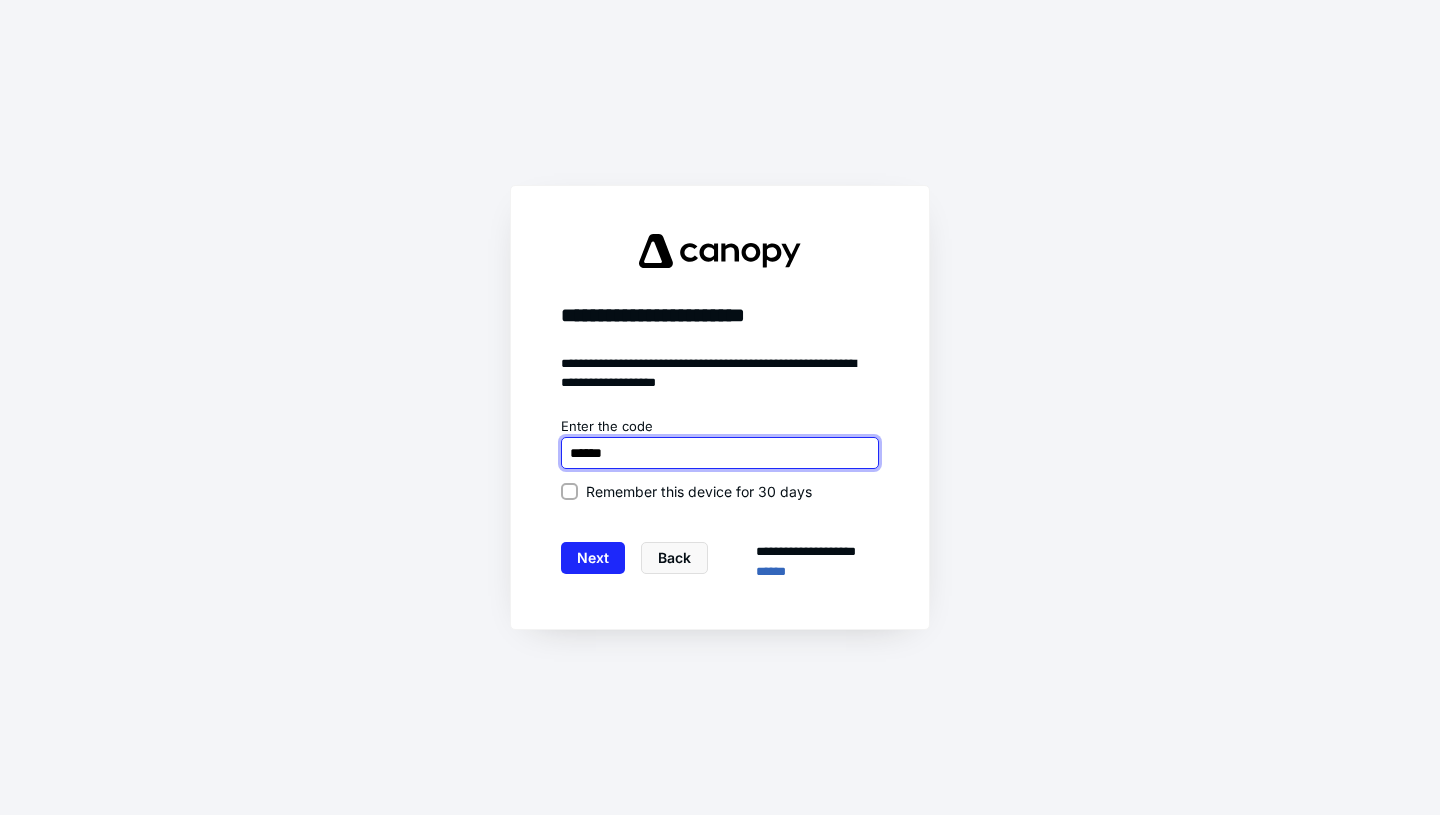 type on "******" 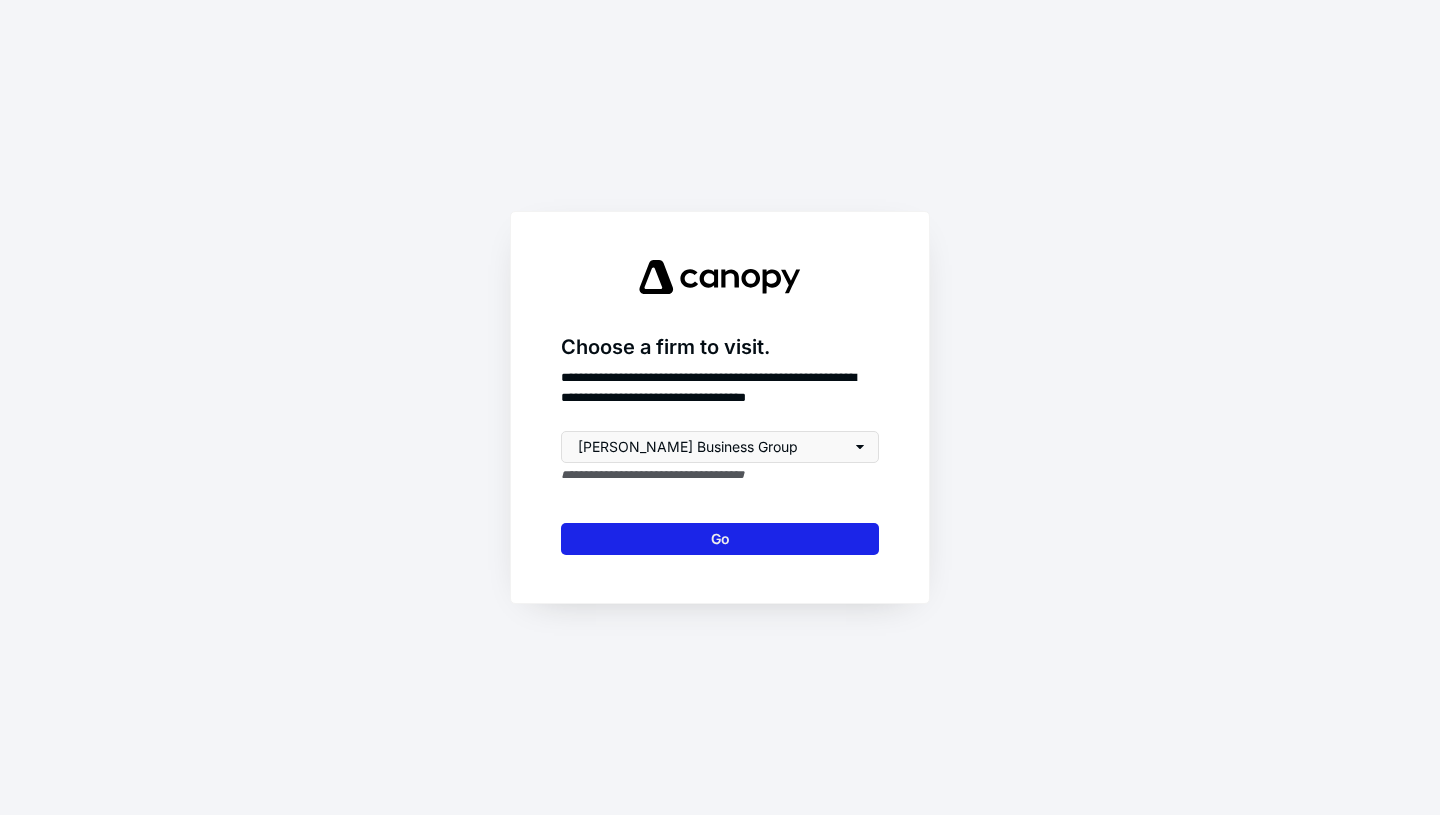 click on "Go" at bounding box center (720, 539) 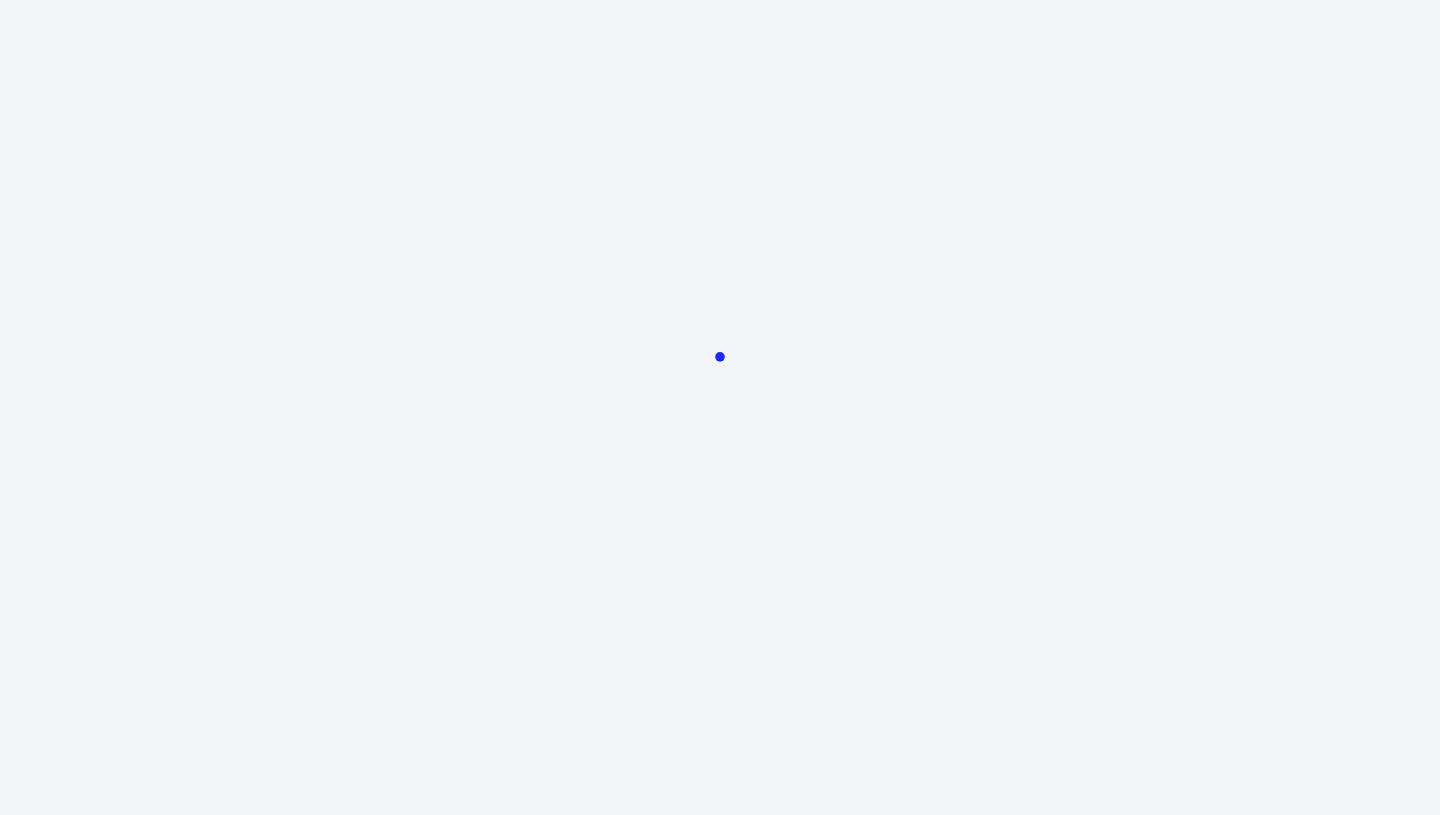 scroll, scrollTop: 0, scrollLeft: 0, axis: both 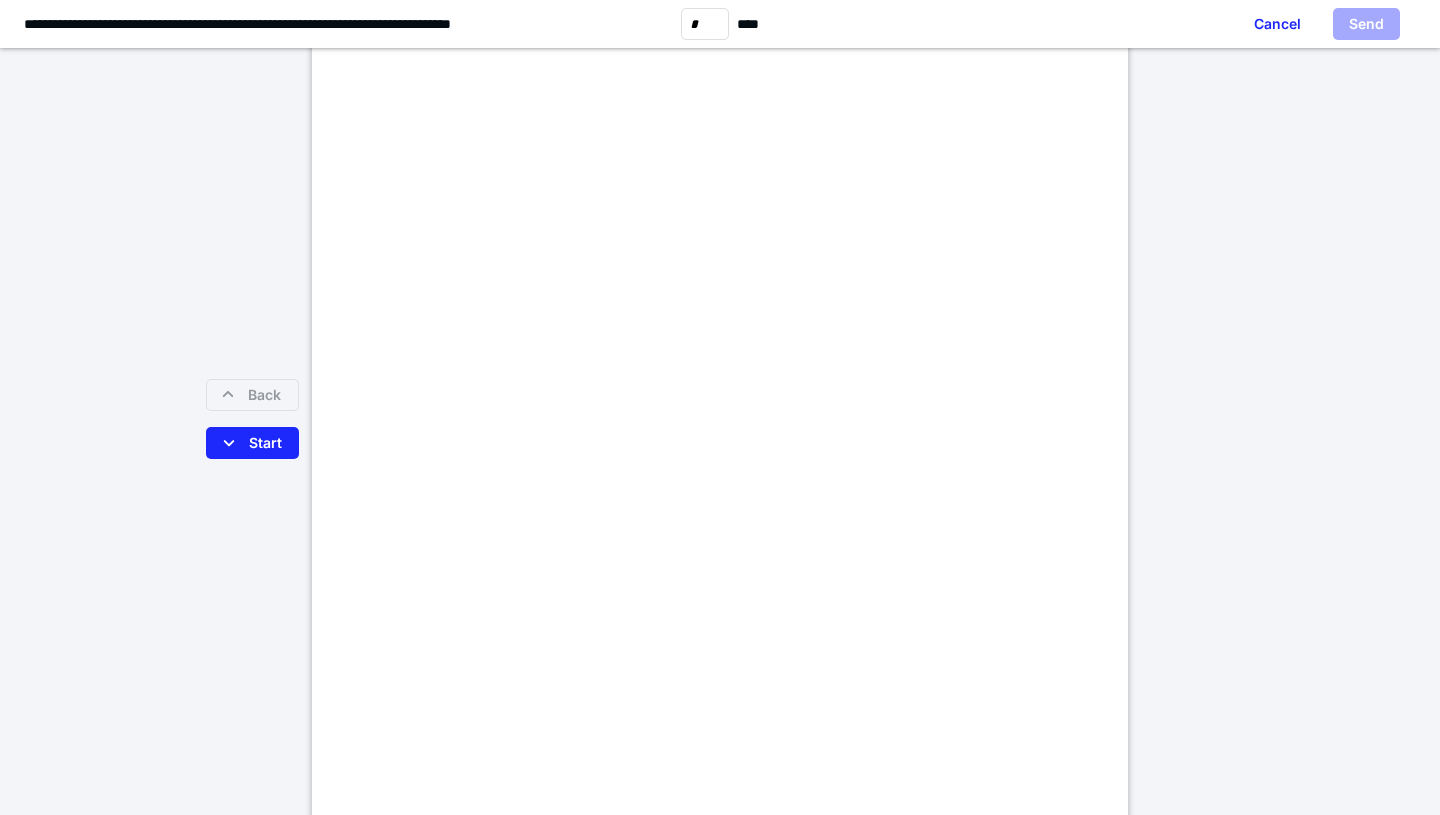 type on "*" 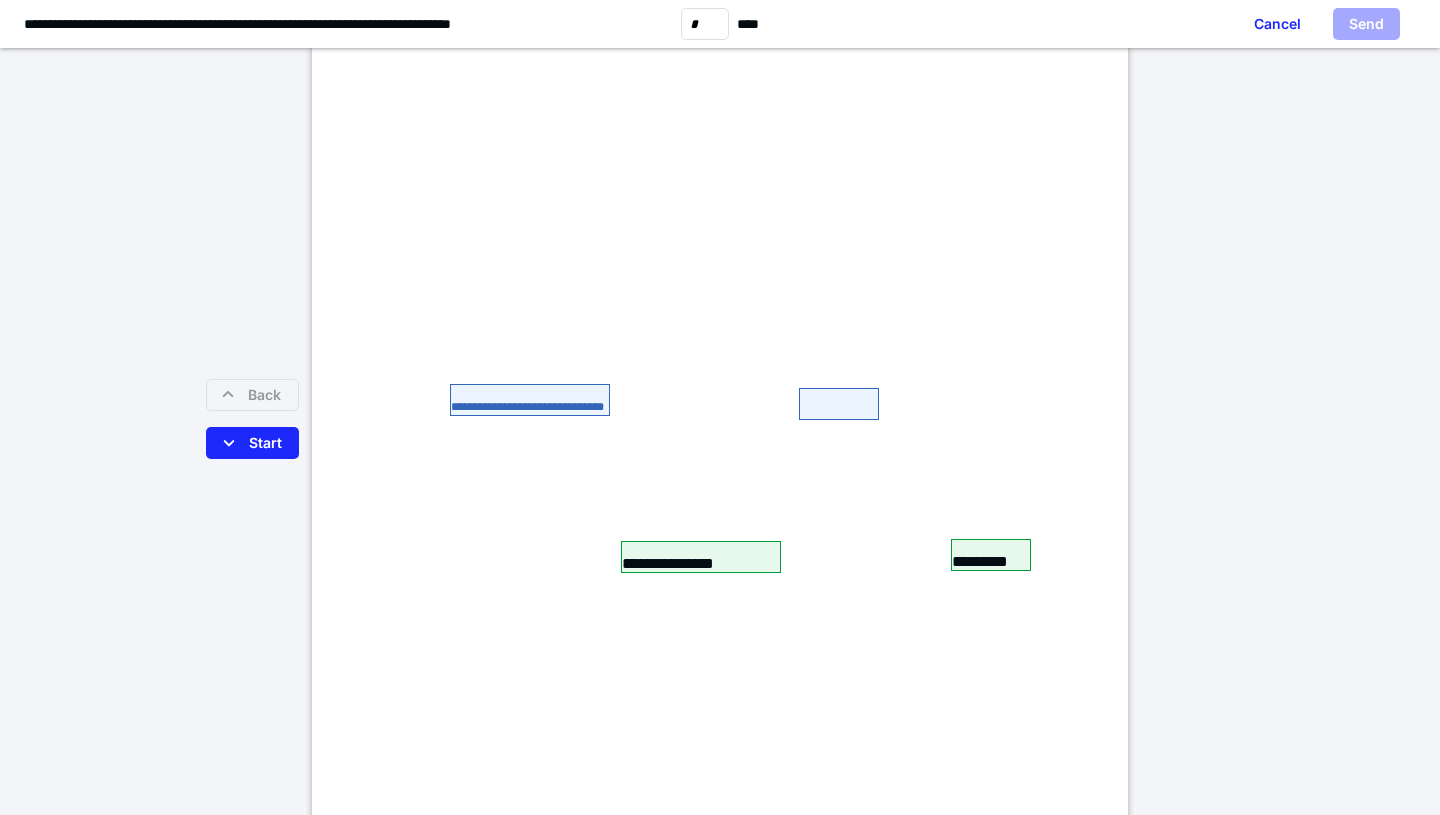 scroll, scrollTop: 5868, scrollLeft: 0, axis: vertical 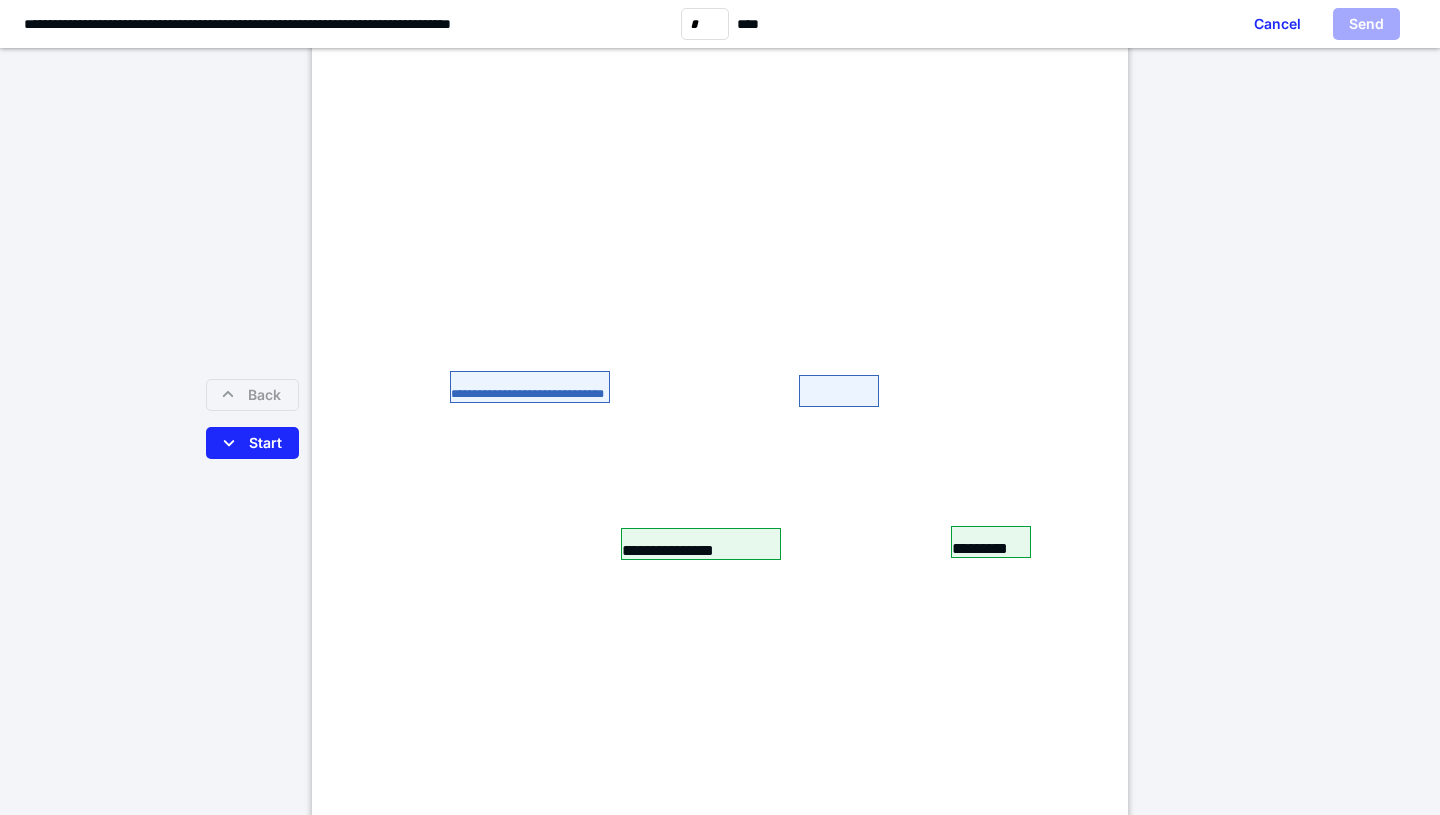 click on "**********" at bounding box center (530, 387) 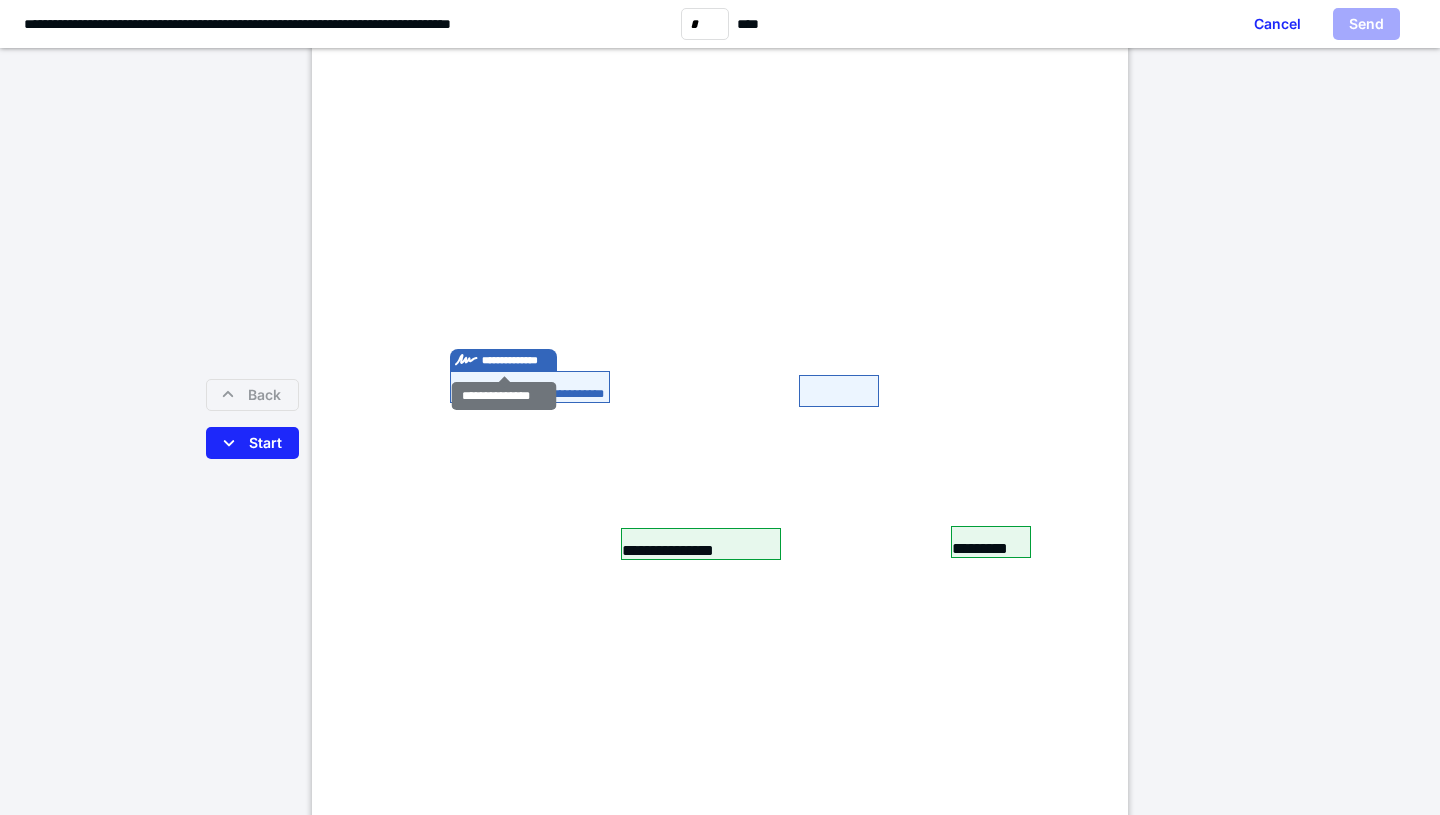 click on "**********" at bounding box center (517, 360) 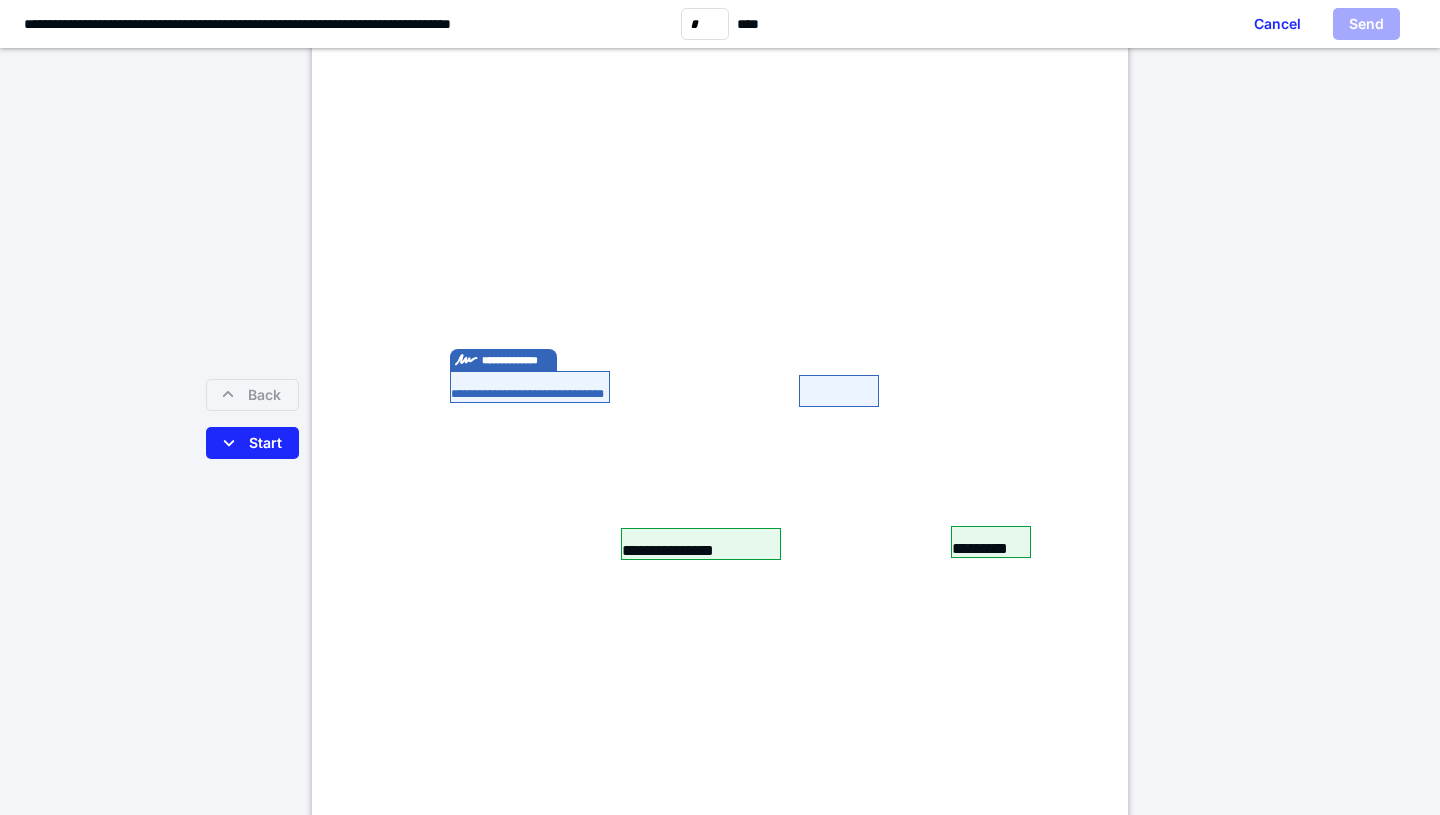 click on "**********" at bounding box center (530, 387) 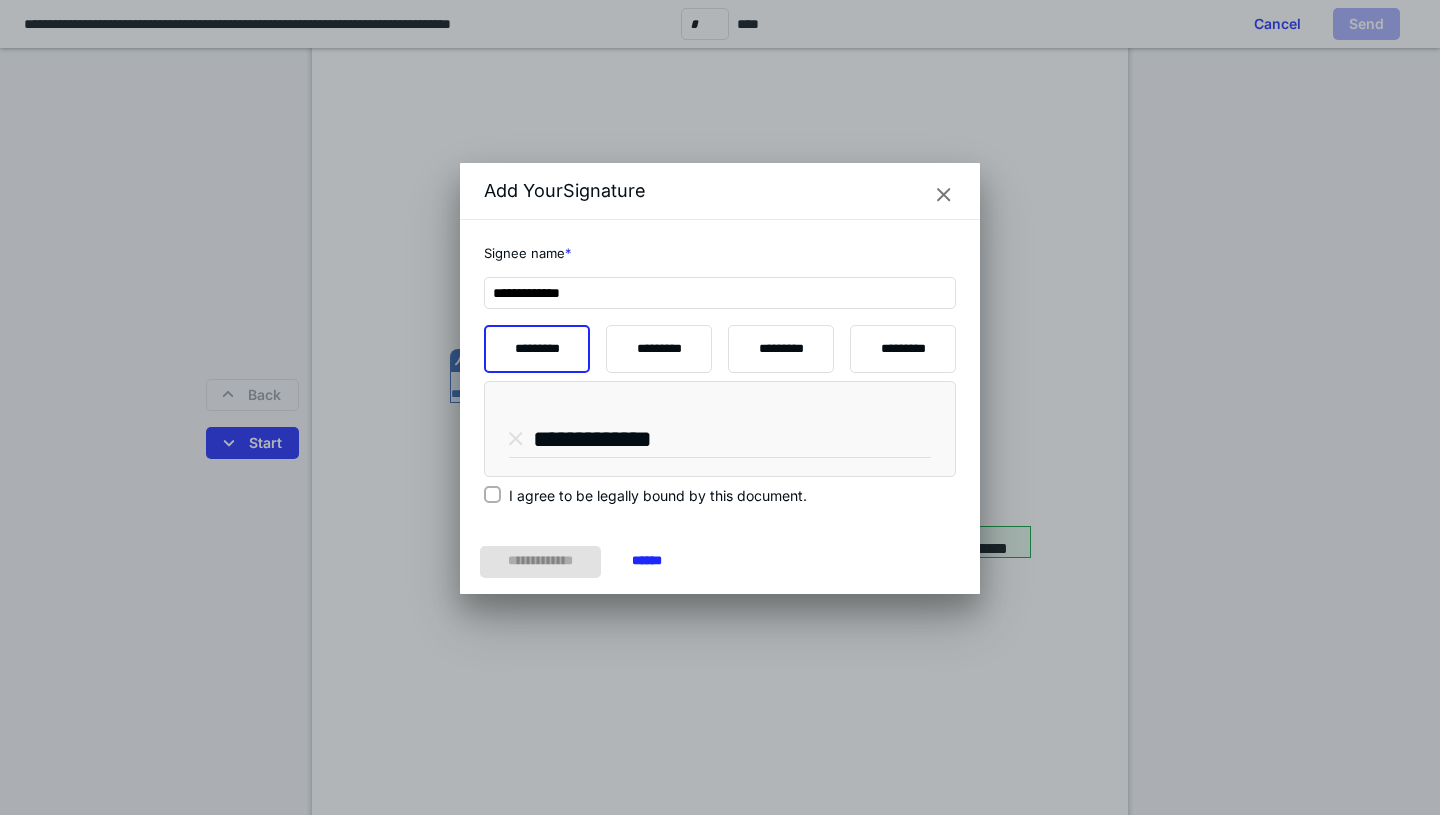 click on "I agree to be legally bound by this document." at bounding box center [658, 495] 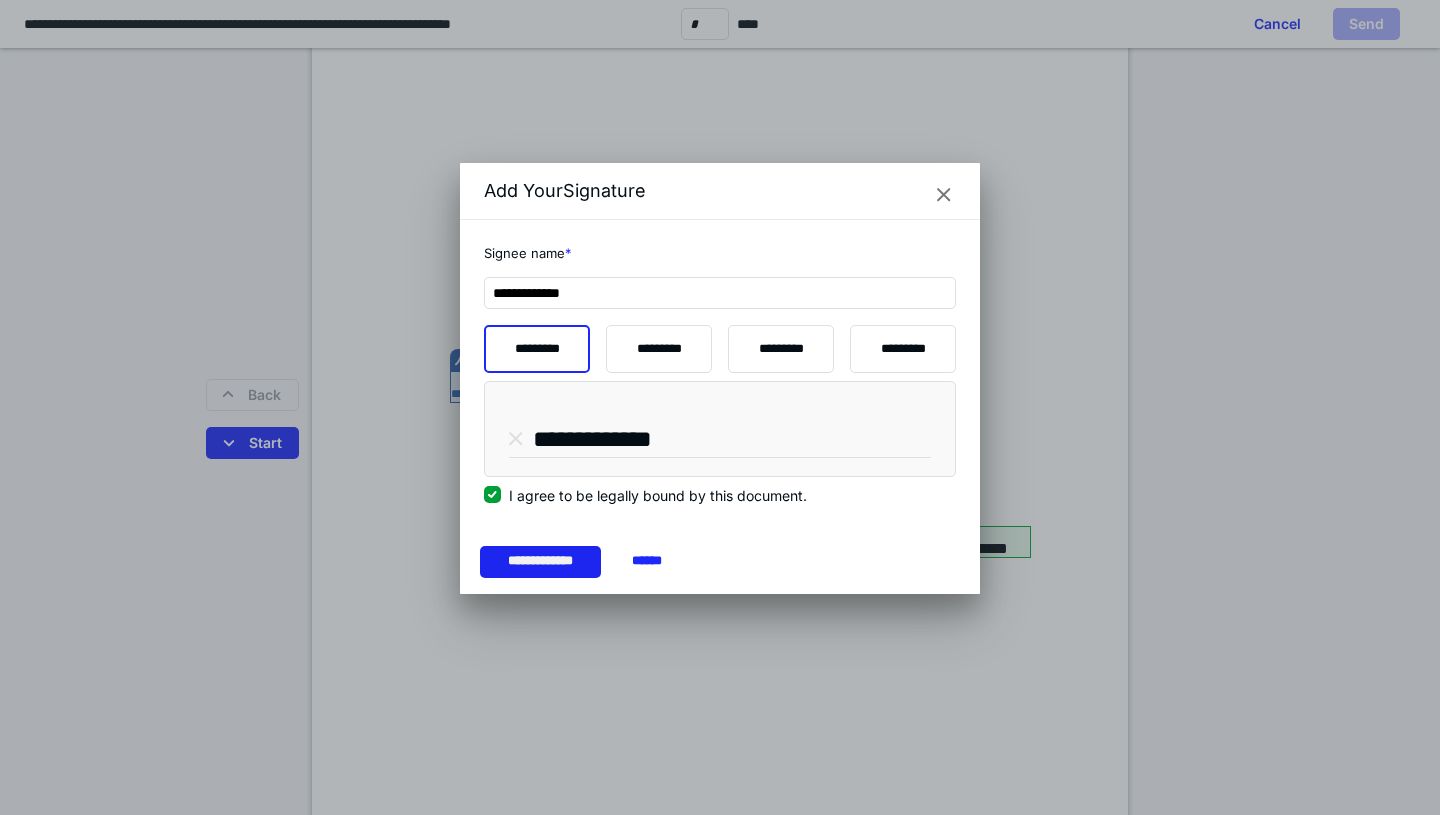click on "**********" at bounding box center [540, 562] 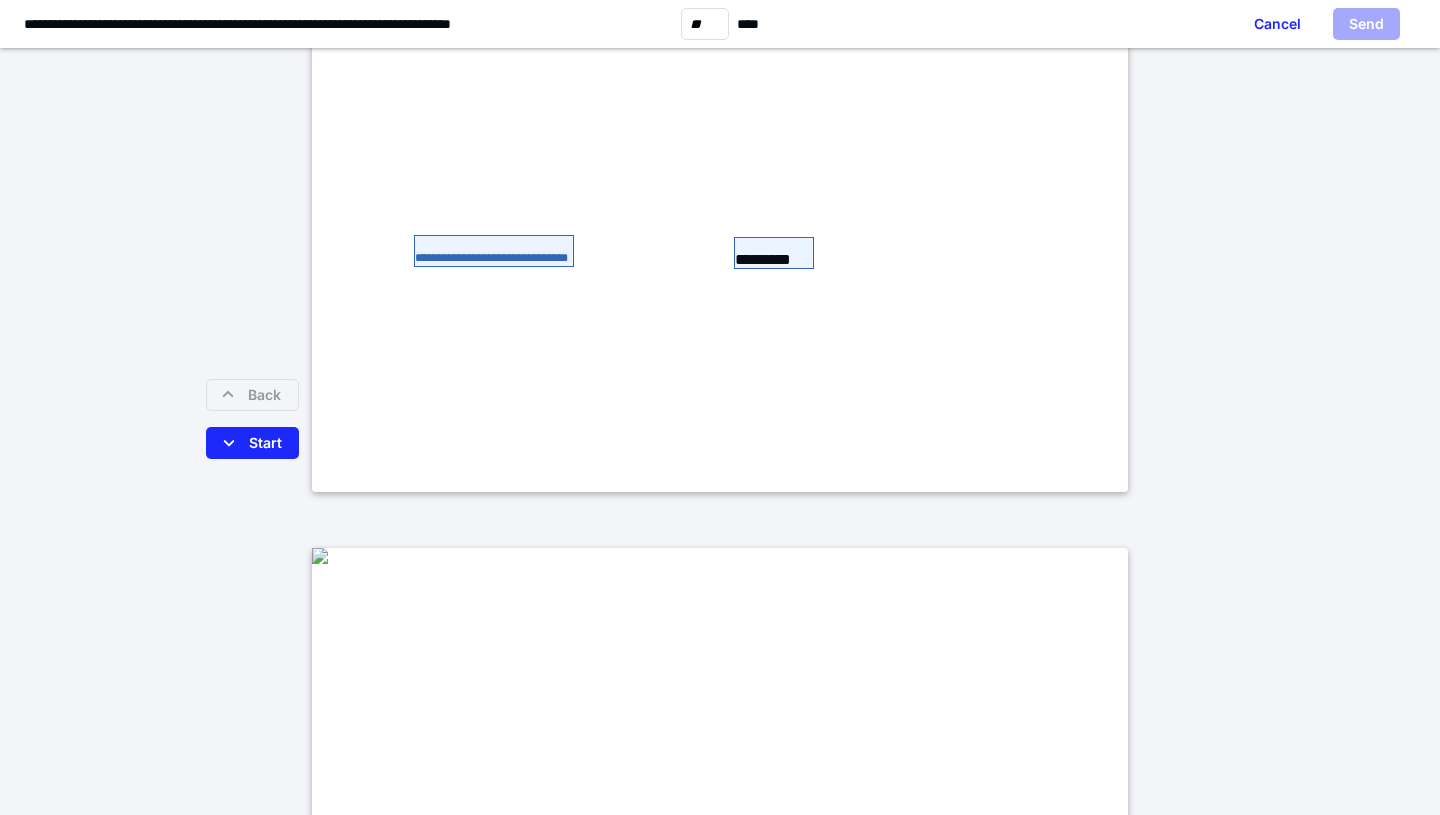 scroll, scrollTop: 17344, scrollLeft: 0, axis: vertical 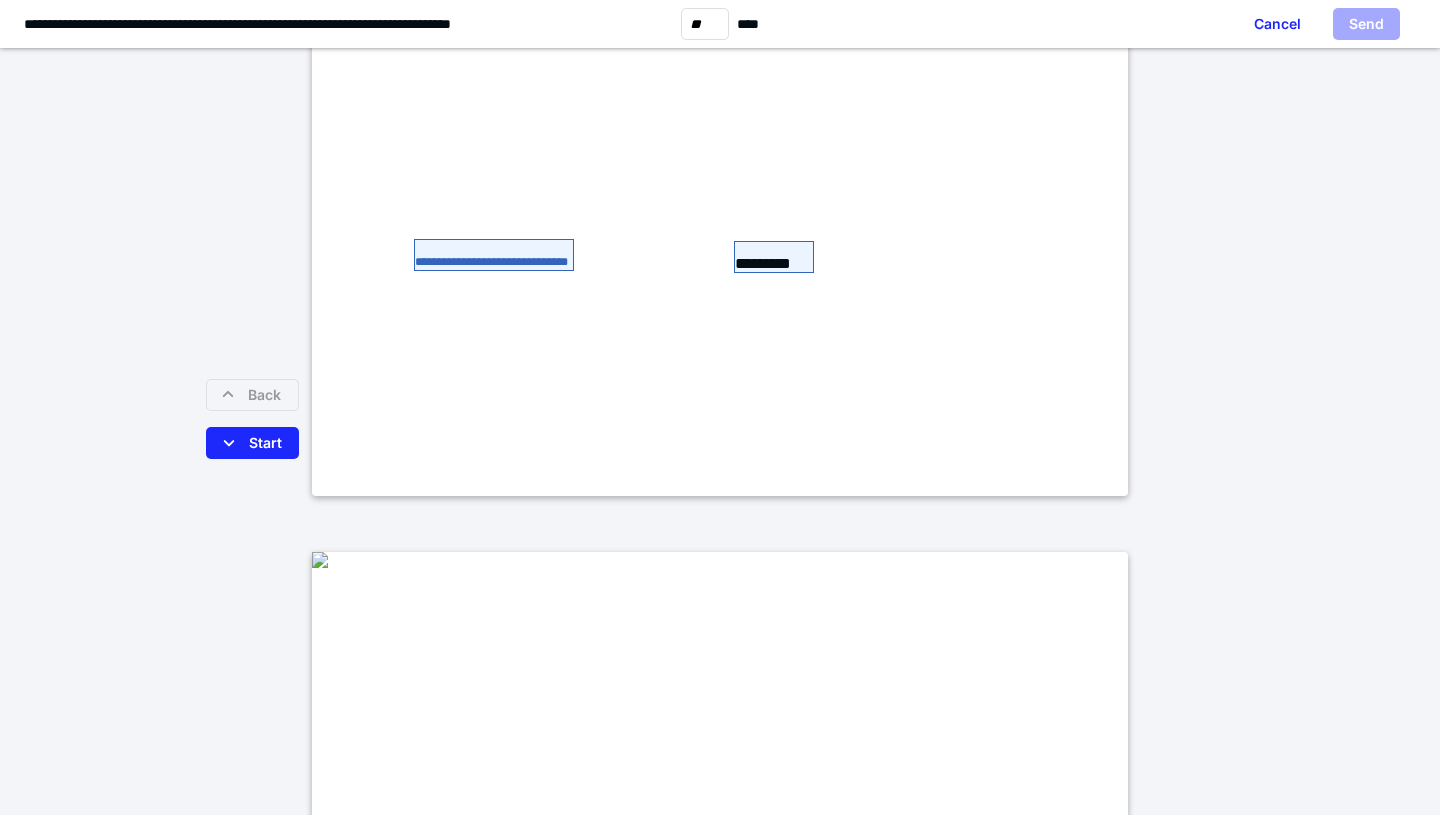 click on "**********" at bounding box center [494, 255] 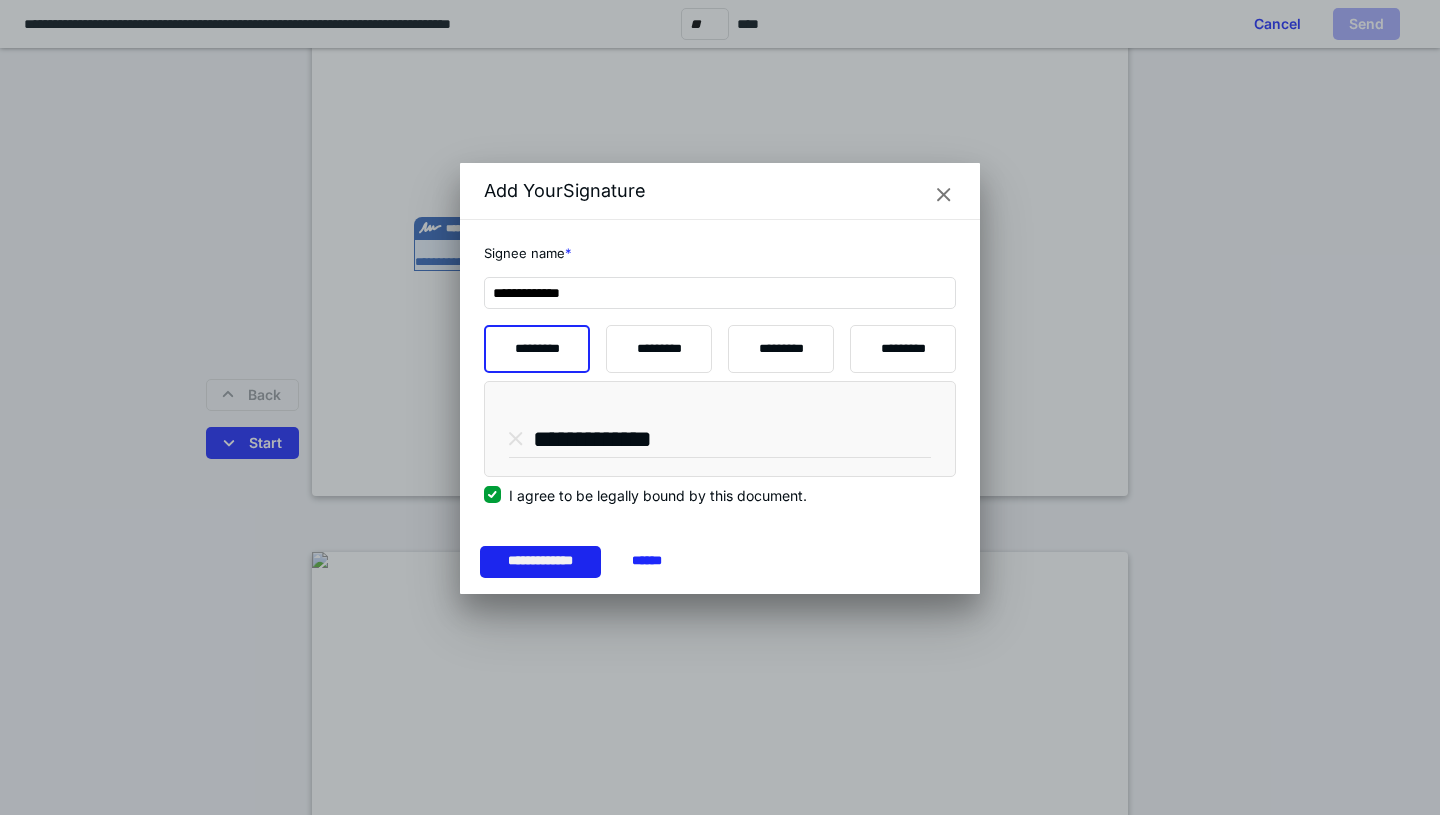 click on "**********" at bounding box center (540, 562) 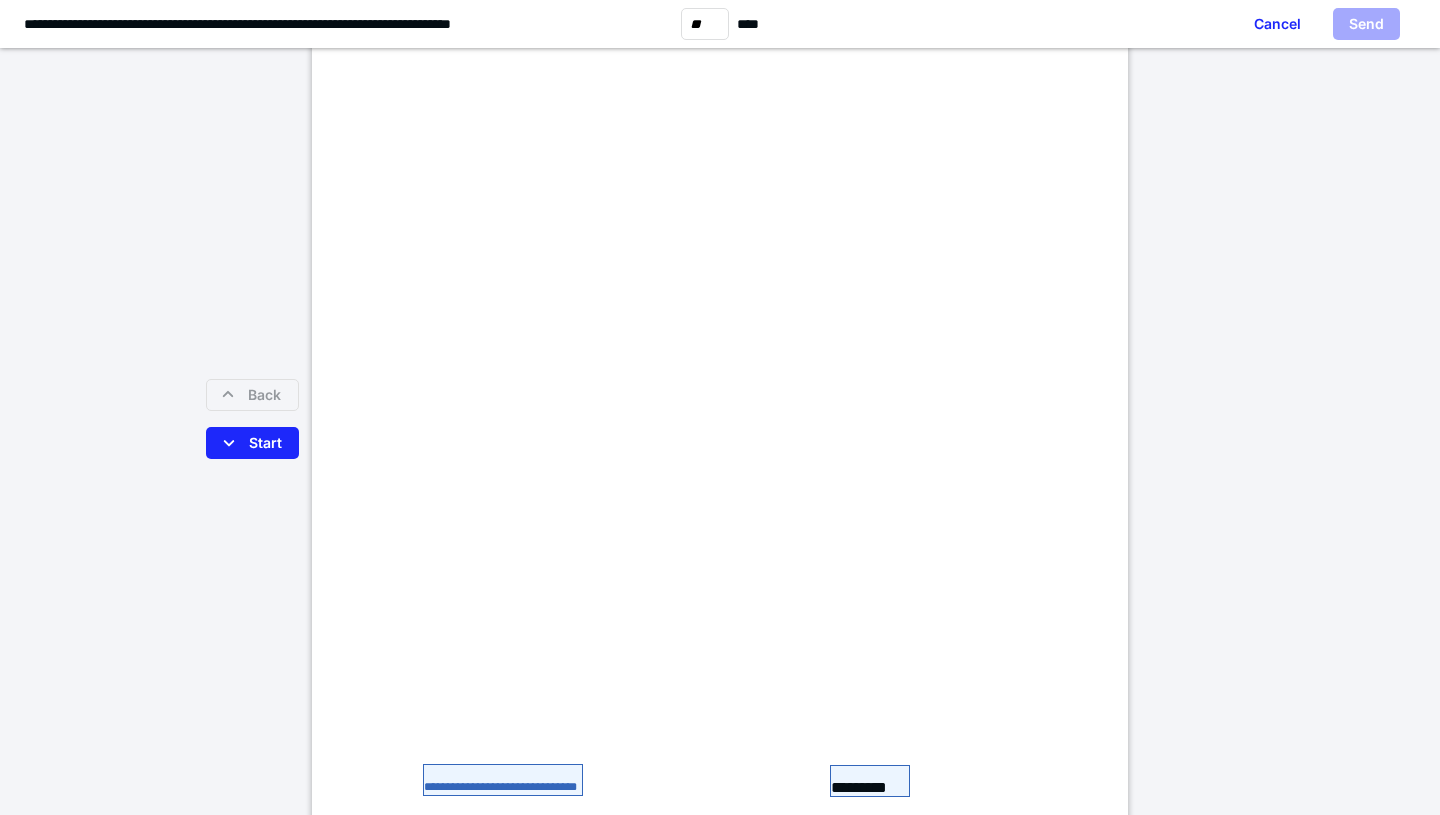 scroll, scrollTop: 18168, scrollLeft: 0, axis: vertical 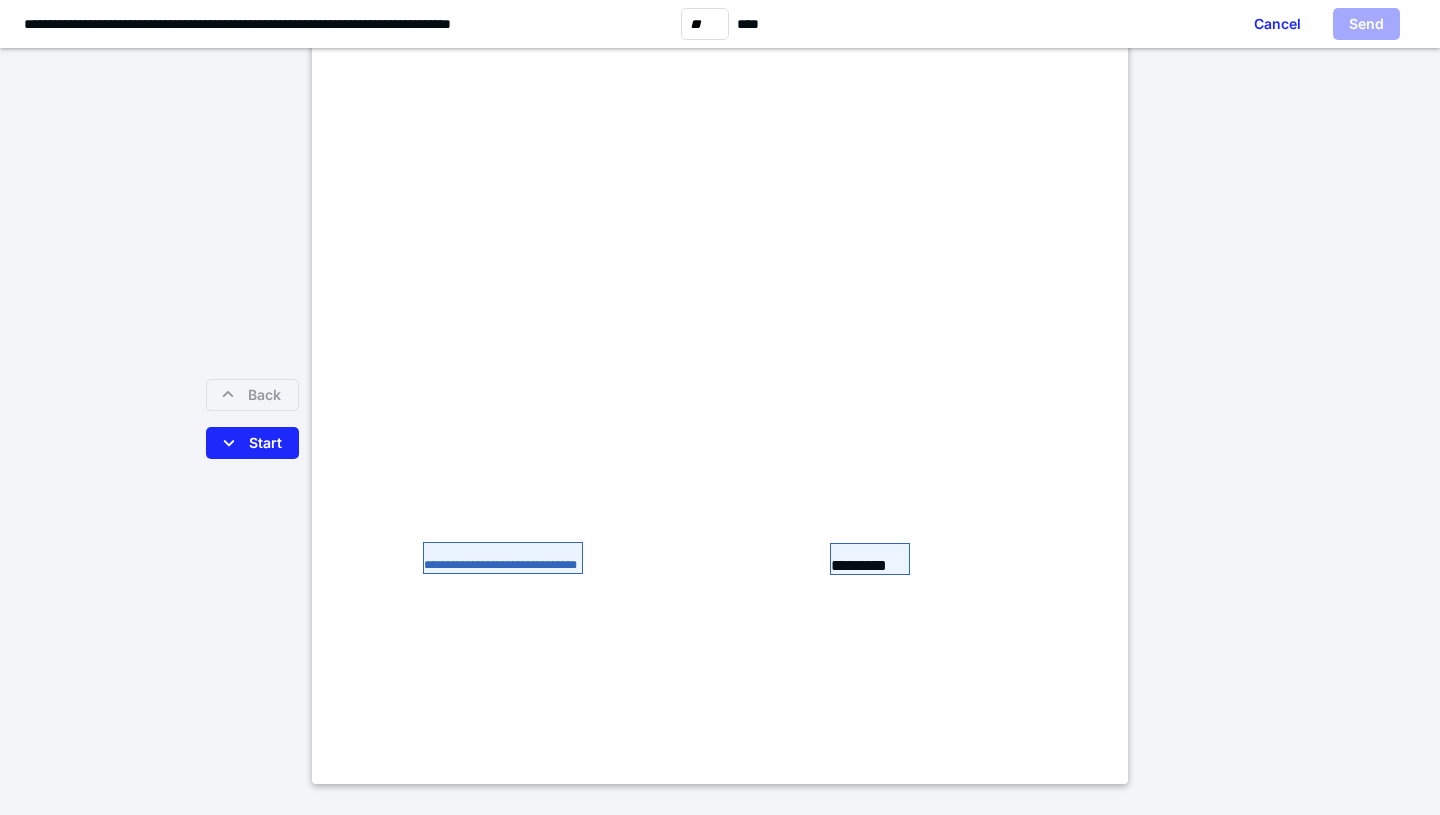 click on "**********" at bounding box center [503, 558] 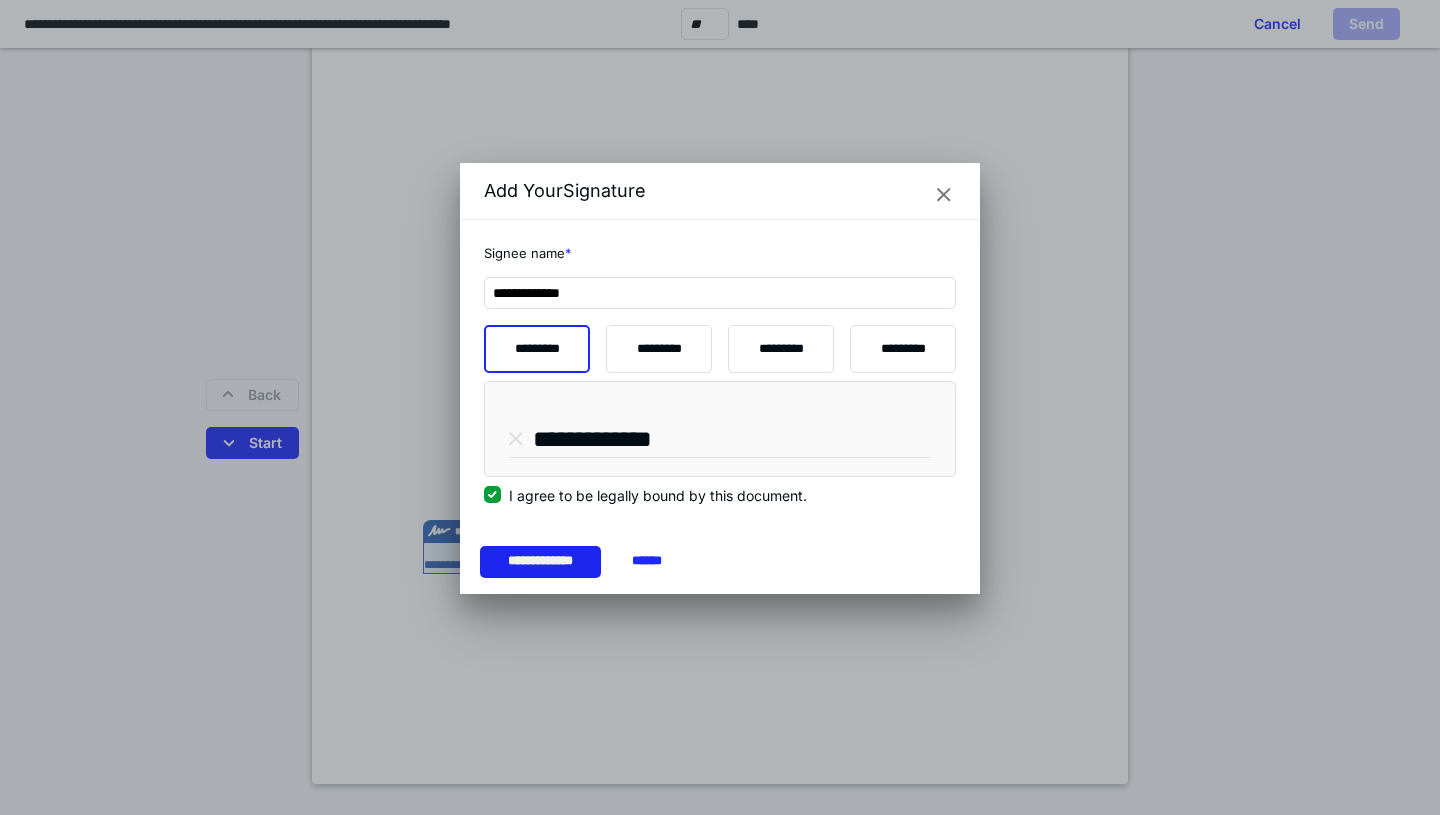 click on "**********" at bounding box center (540, 562) 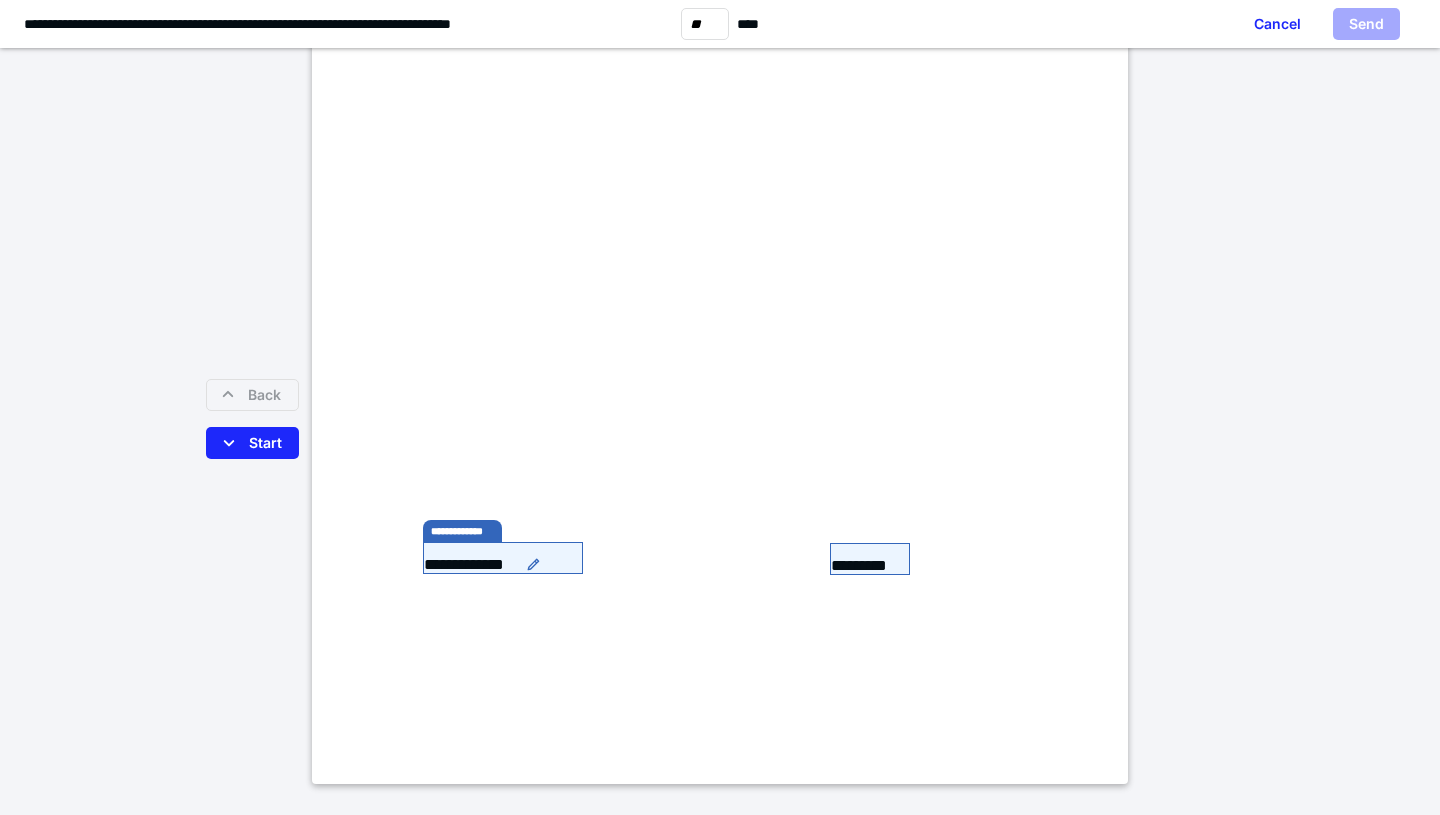 scroll, scrollTop: 18393, scrollLeft: 0, axis: vertical 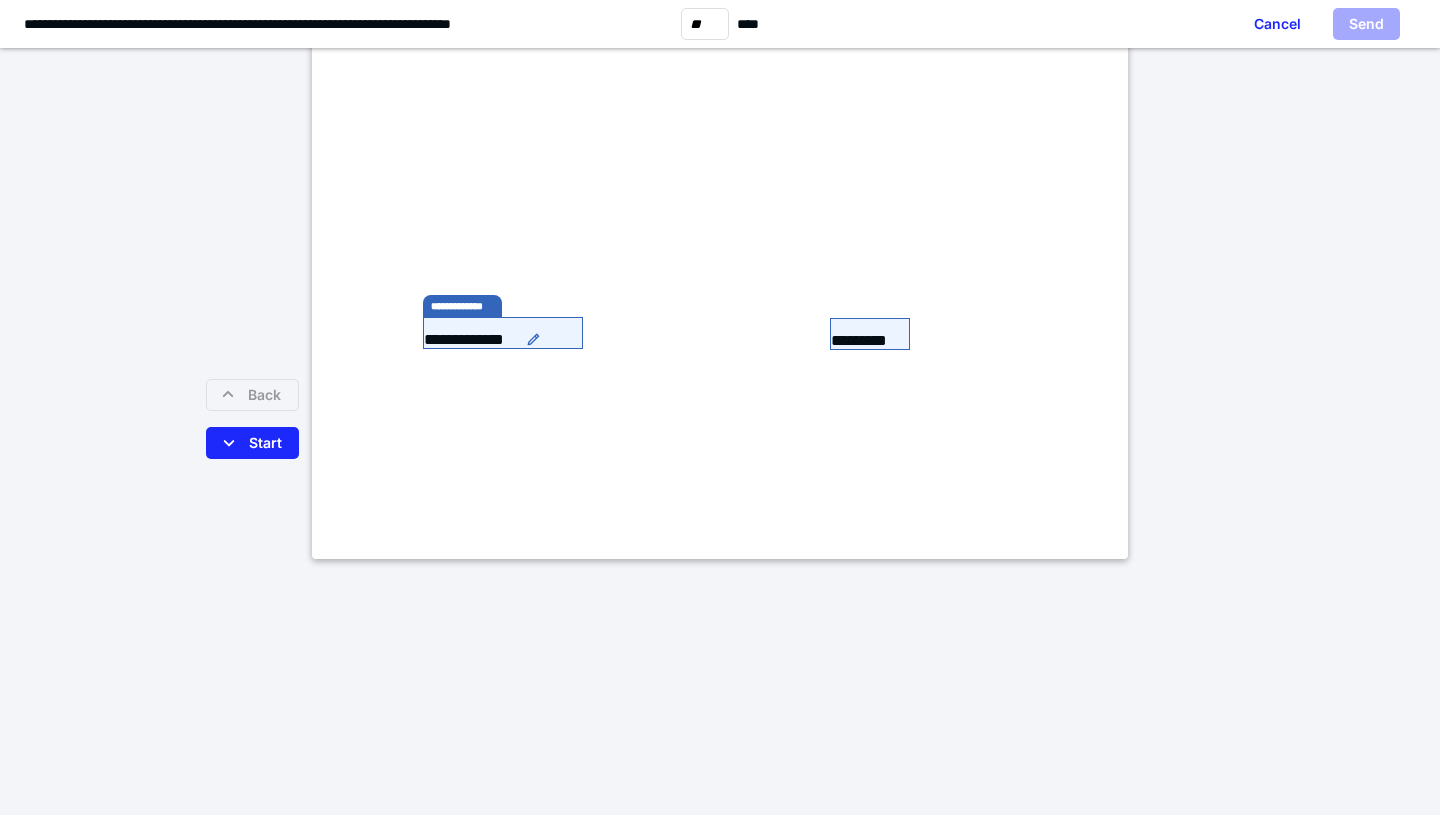 click on "Send" at bounding box center (1366, 24) 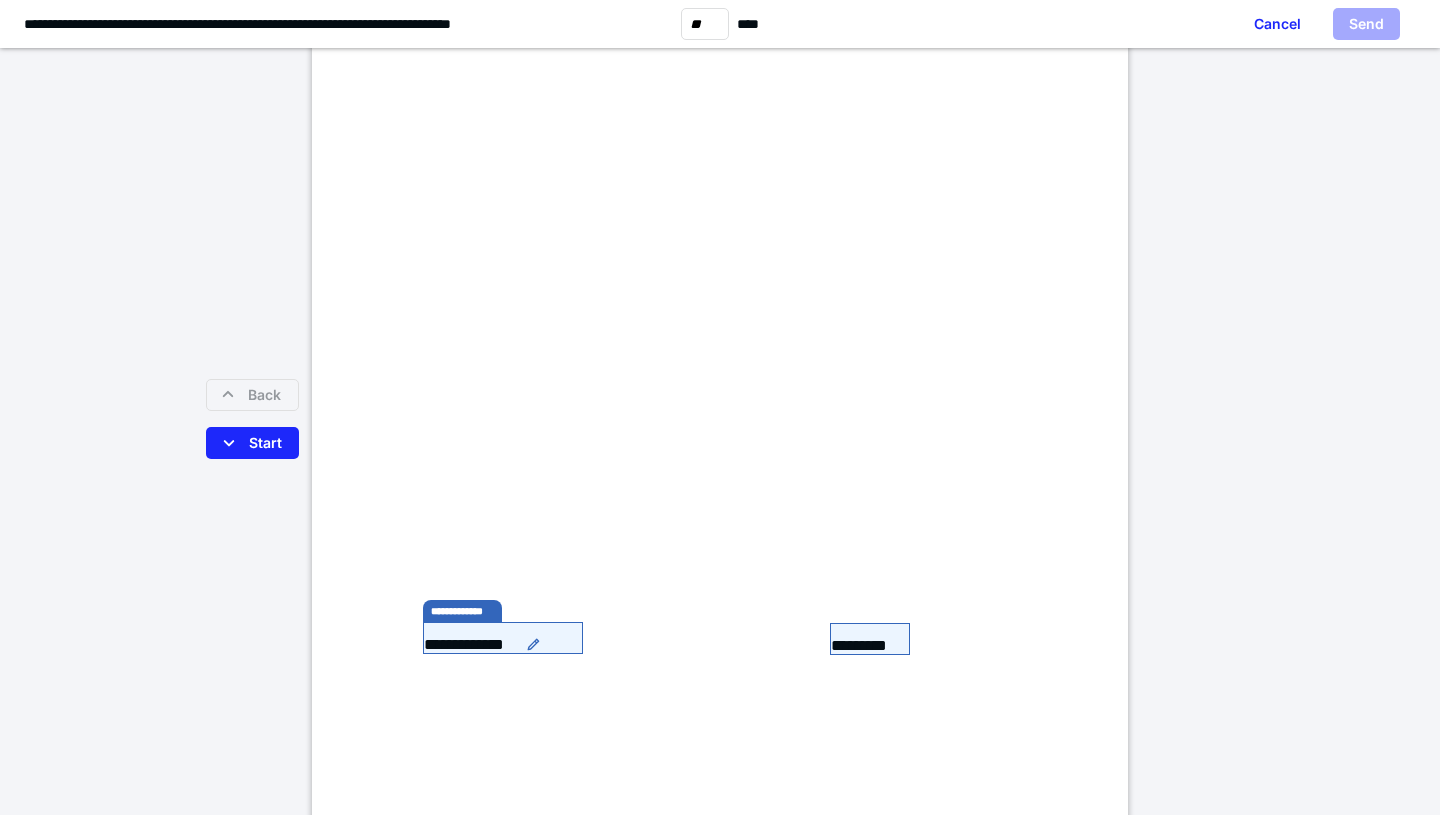 scroll, scrollTop: 18222, scrollLeft: 0, axis: vertical 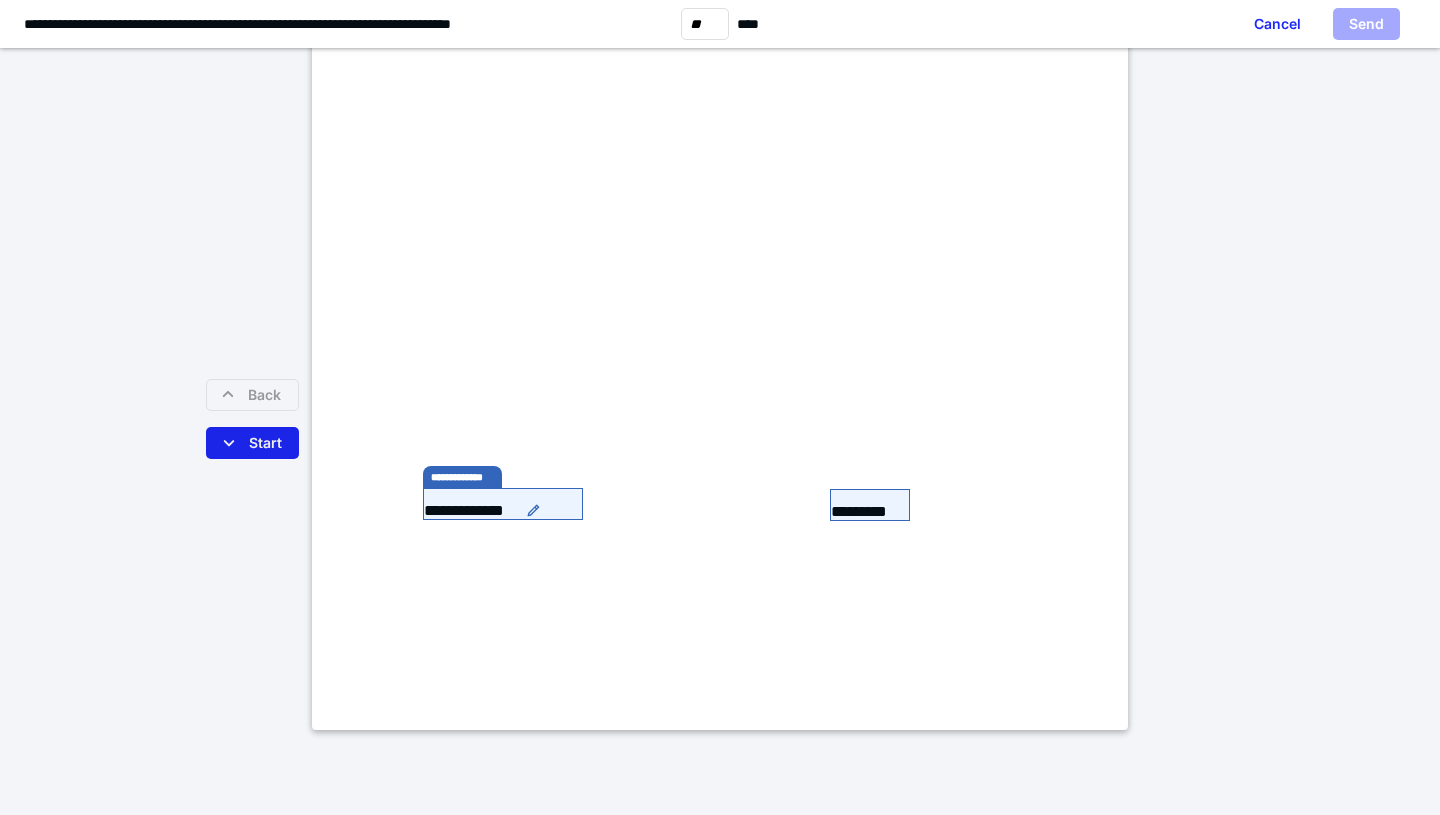 click on "Start" at bounding box center (252, 443) 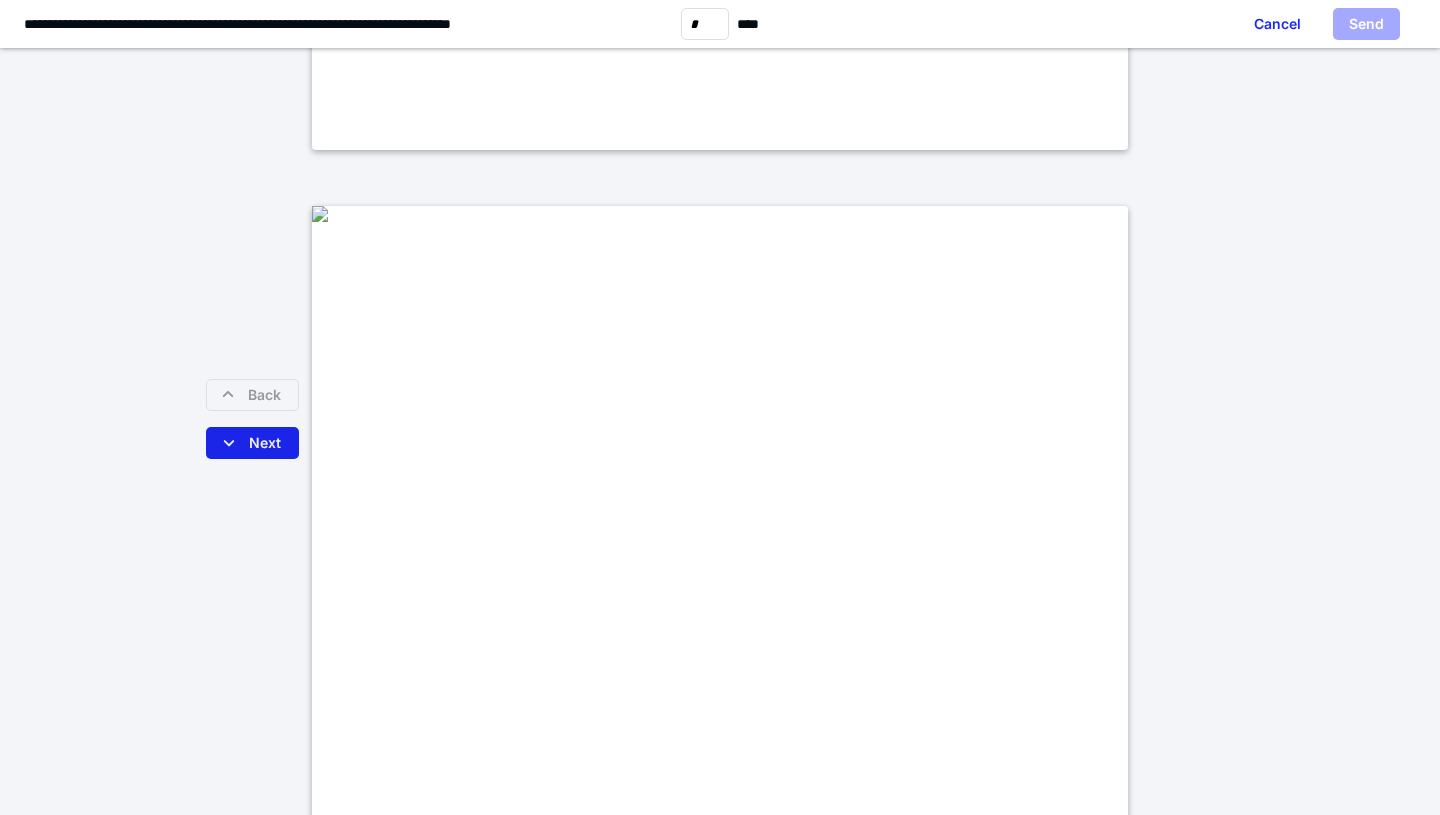 scroll, scrollTop: 5840, scrollLeft: 0, axis: vertical 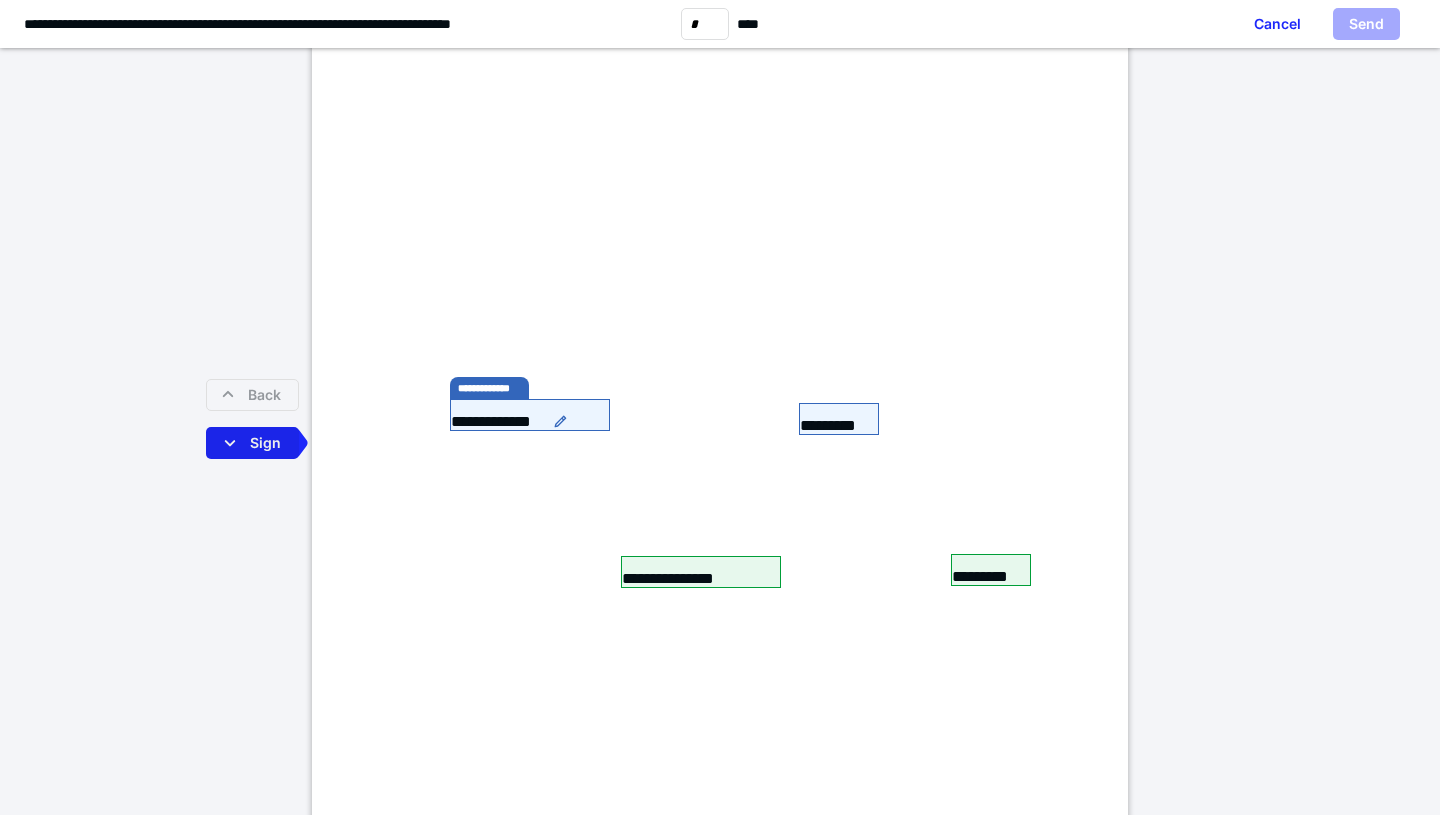 click on "Sign" at bounding box center [252, 443] 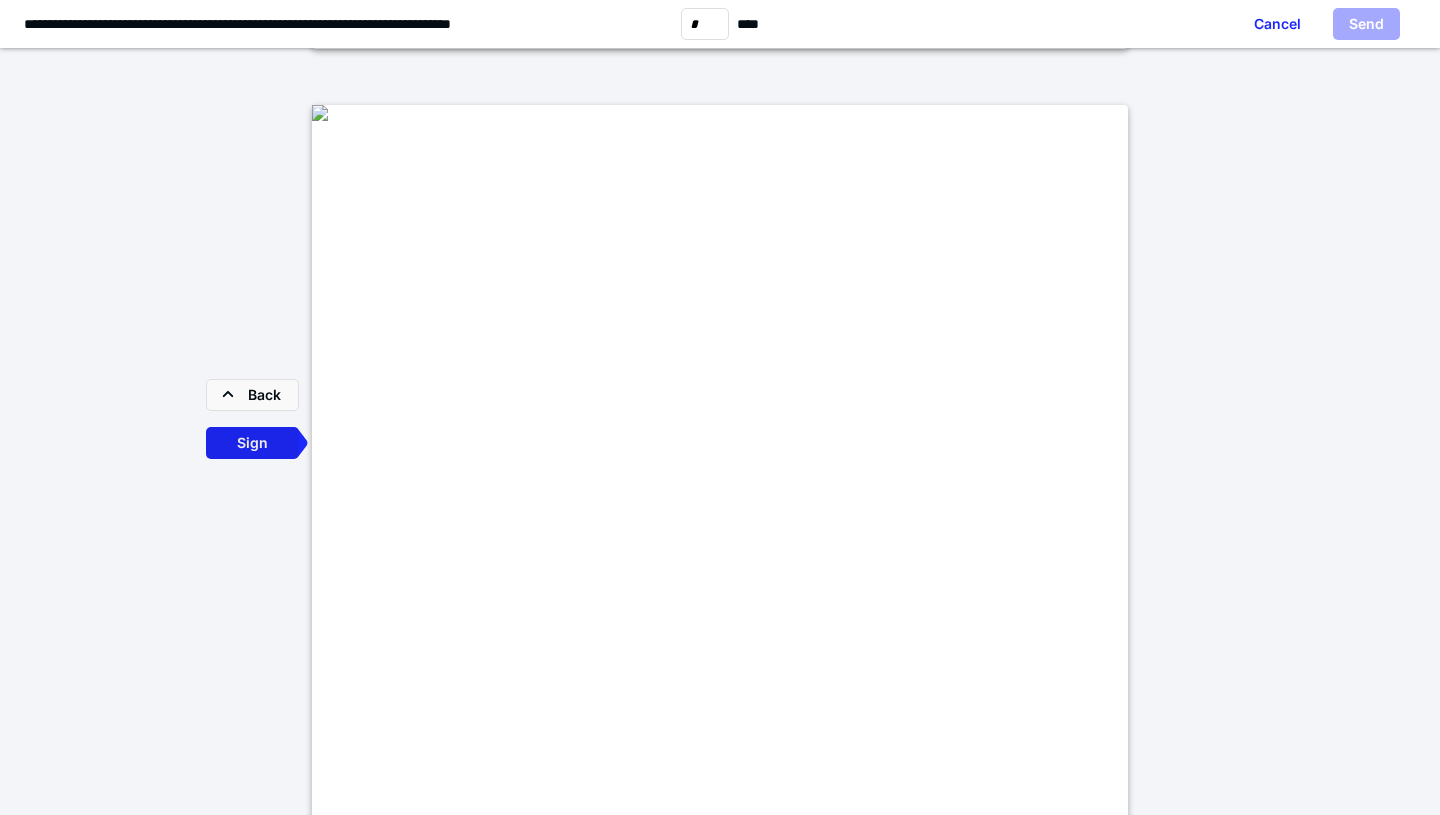 scroll, scrollTop: 8369, scrollLeft: 0, axis: vertical 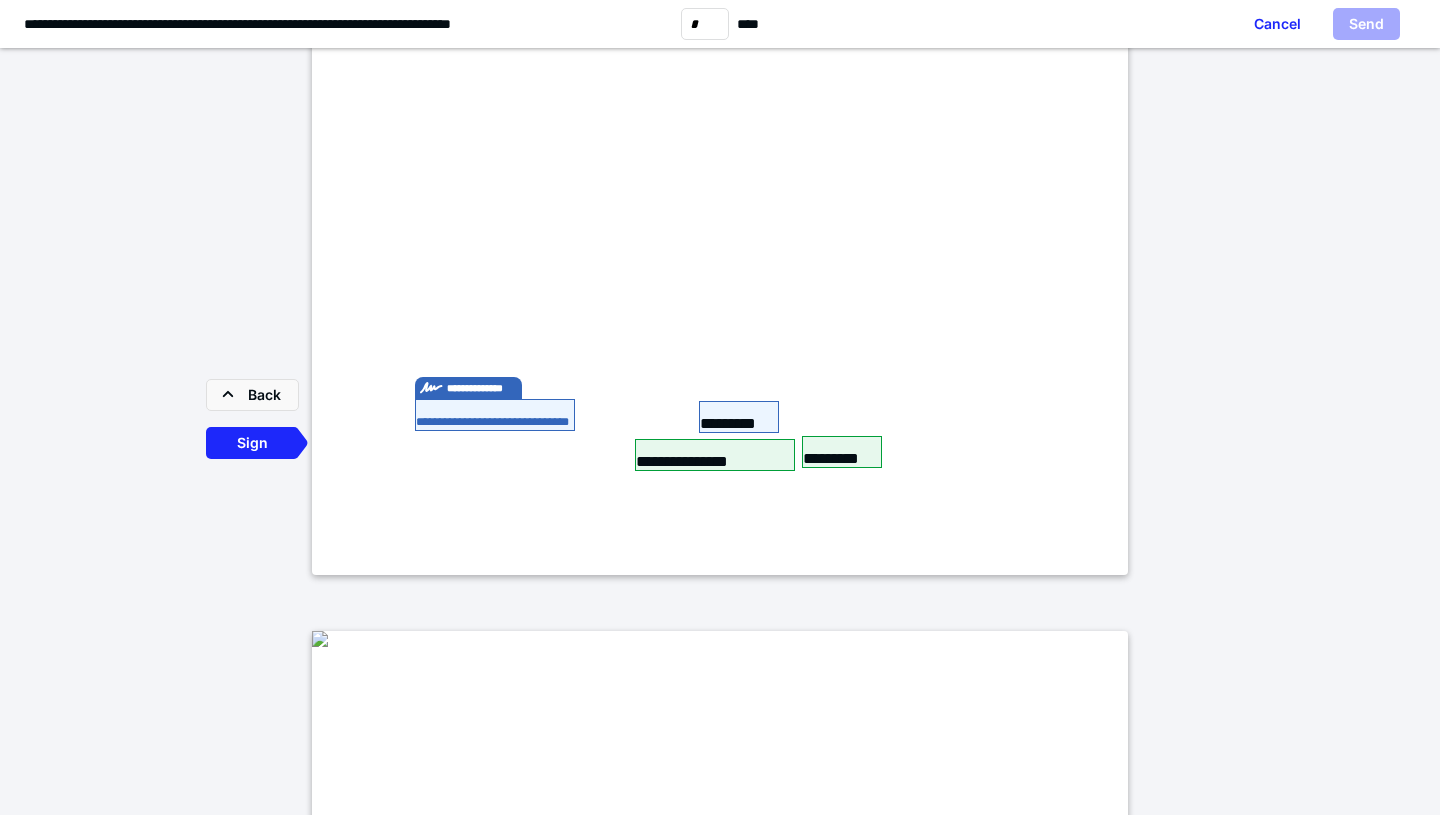 click on "**********" at bounding box center [495, 415] 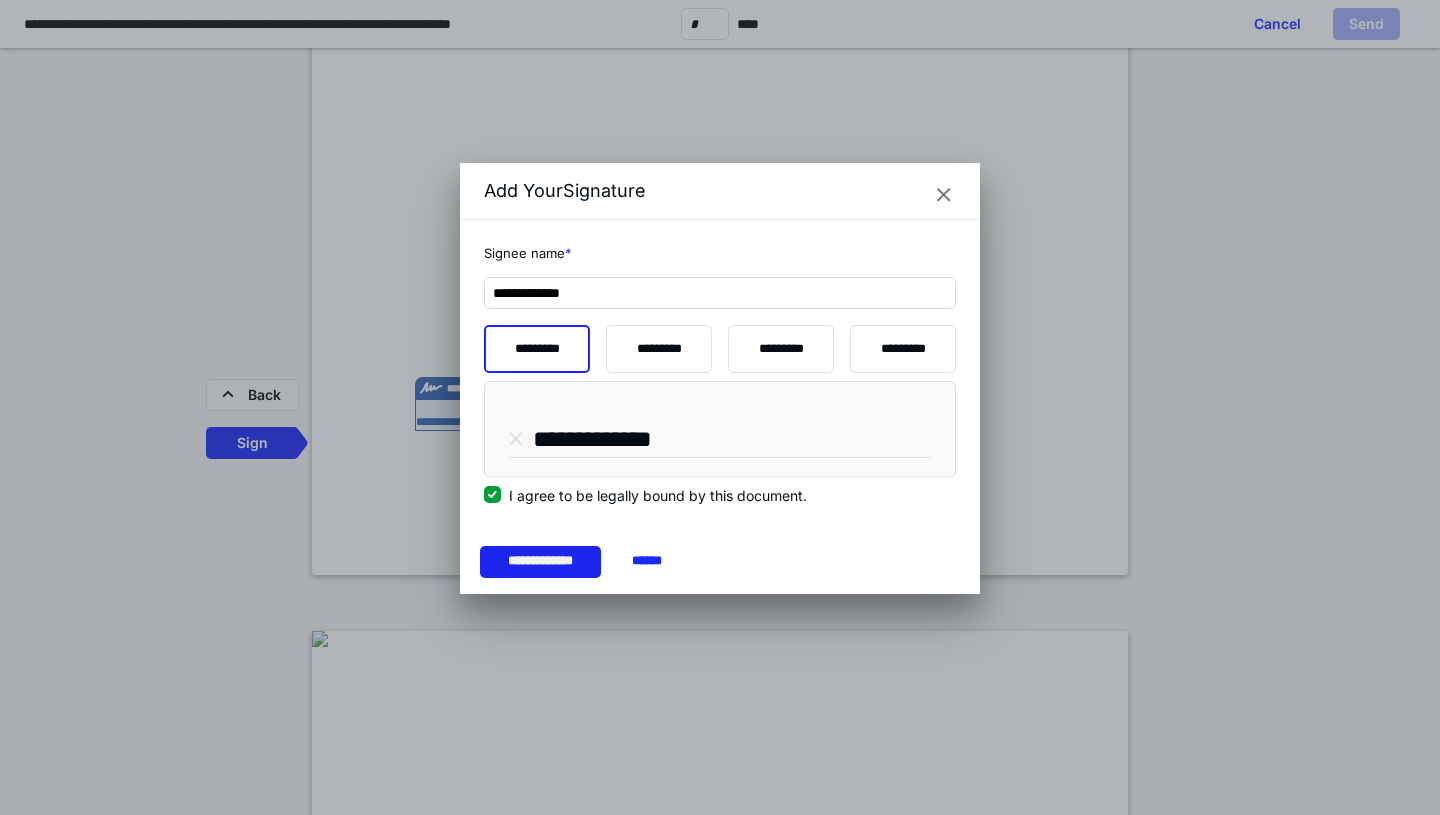 click on "**********" at bounding box center (540, 562) 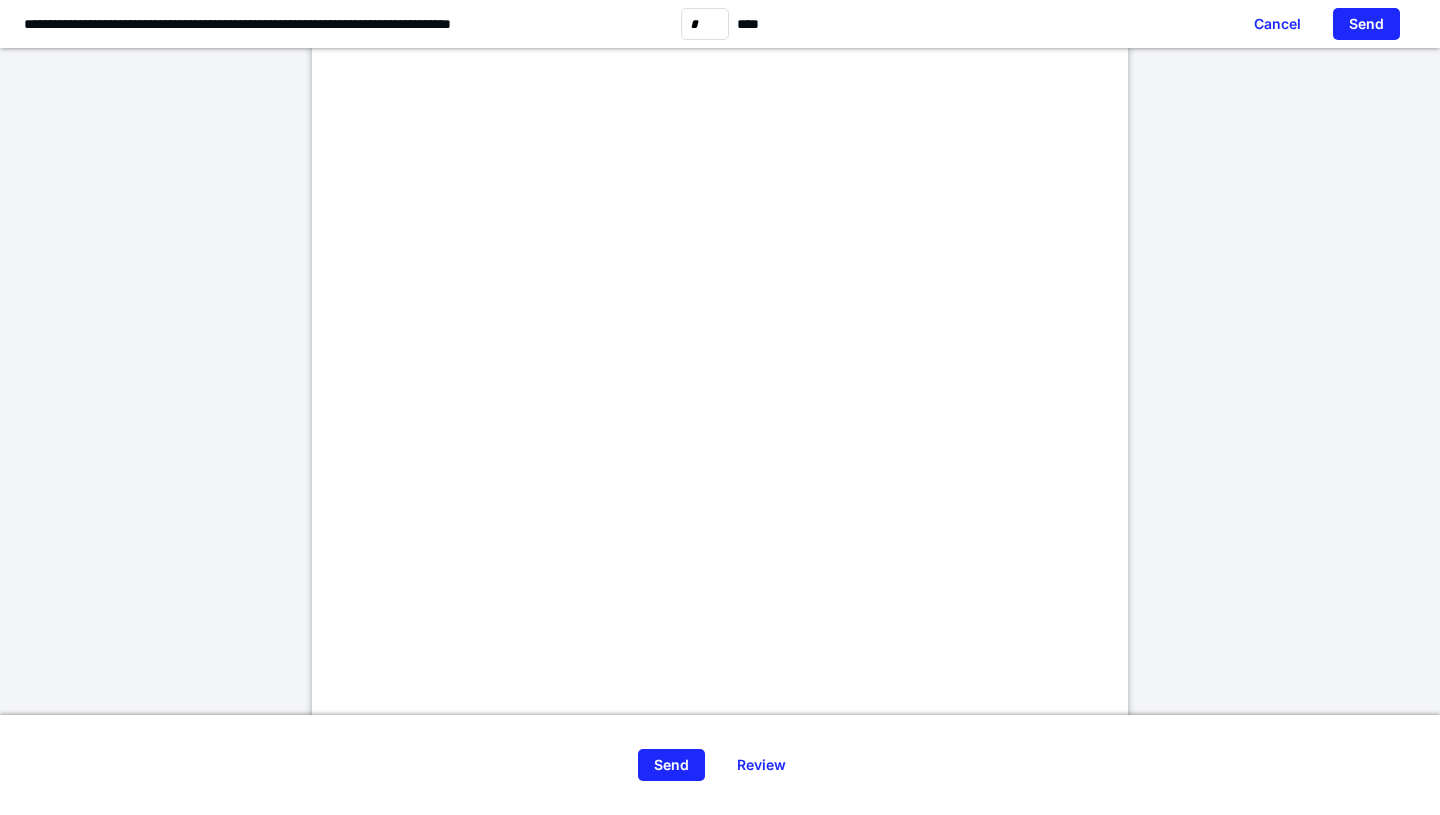 scroll, scrollTop: 7834, scrollLeft: 0, axis: vertical 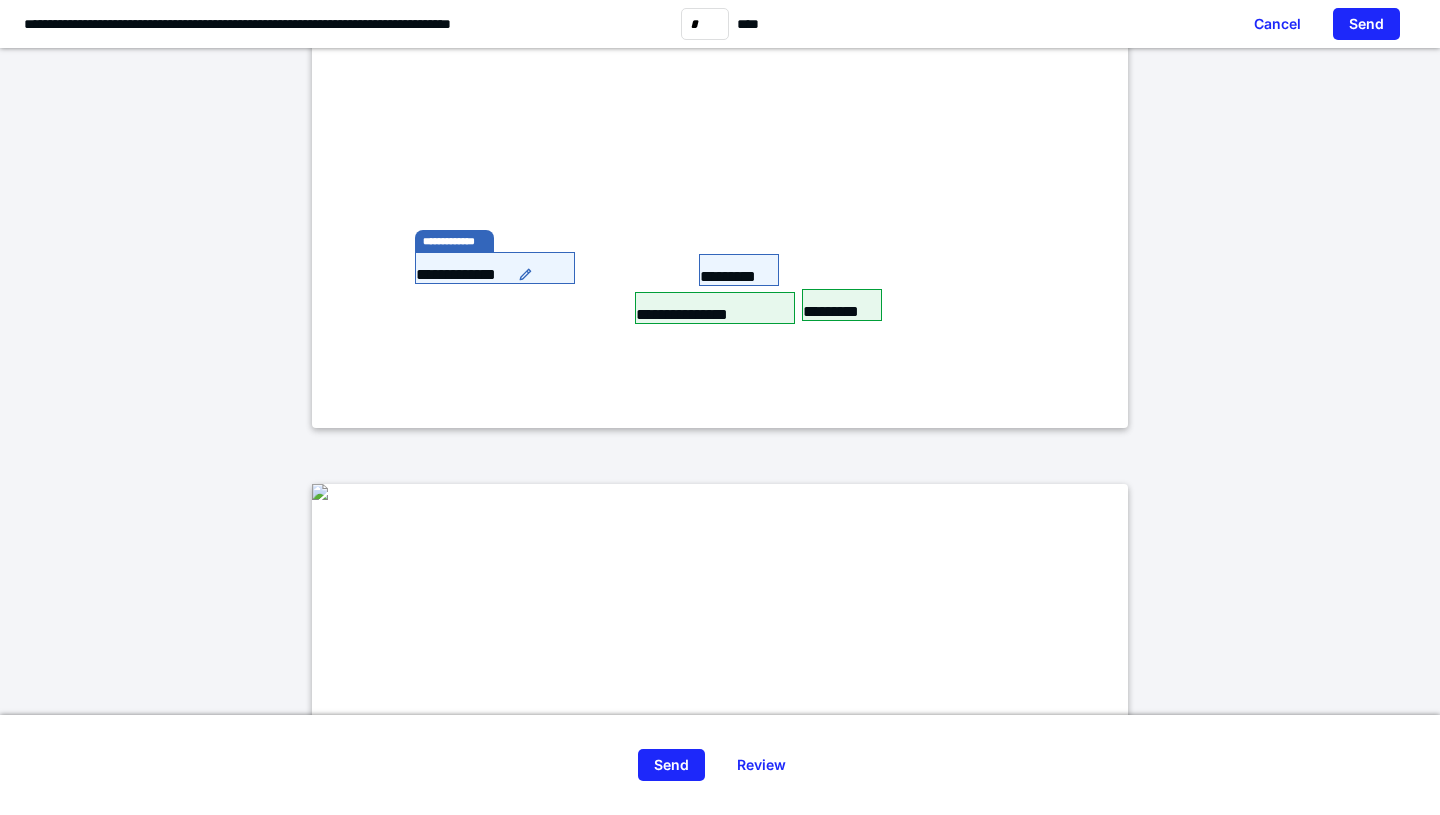type on "*" 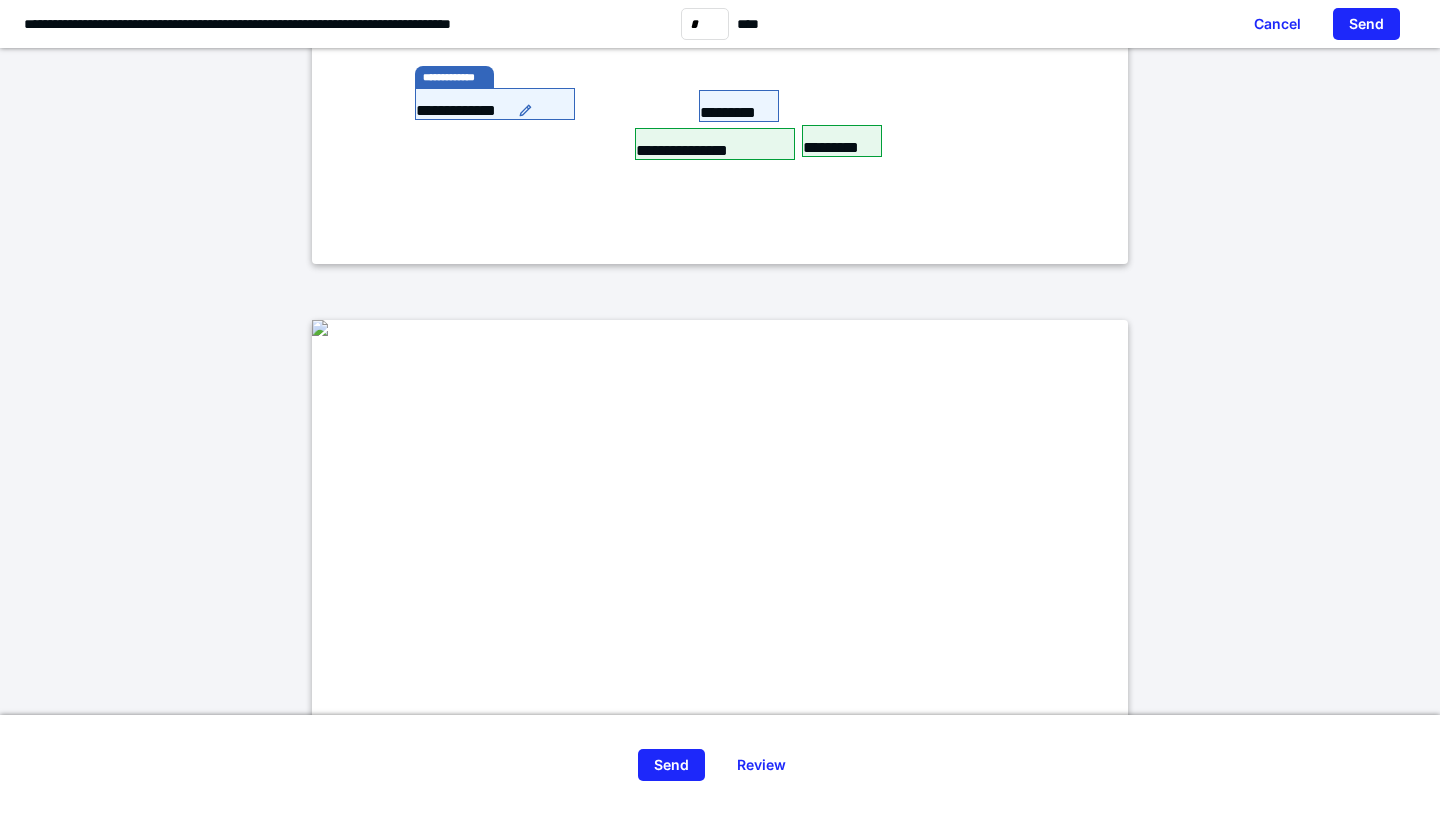 scroll, scrollTop: 8790, scrollLeft: 0, axis: vertical 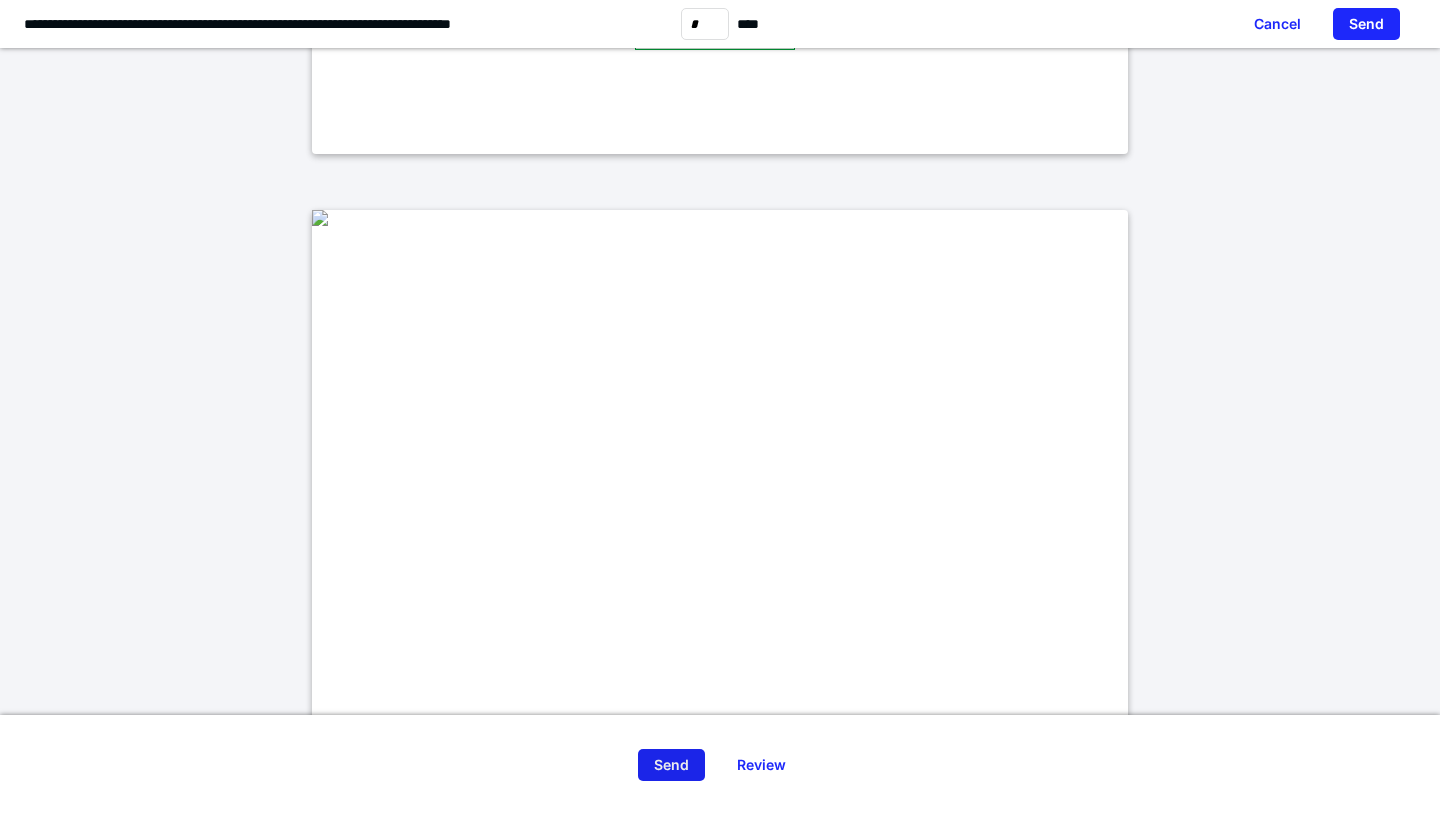 click on "Send" at bounding box center [671, 765] 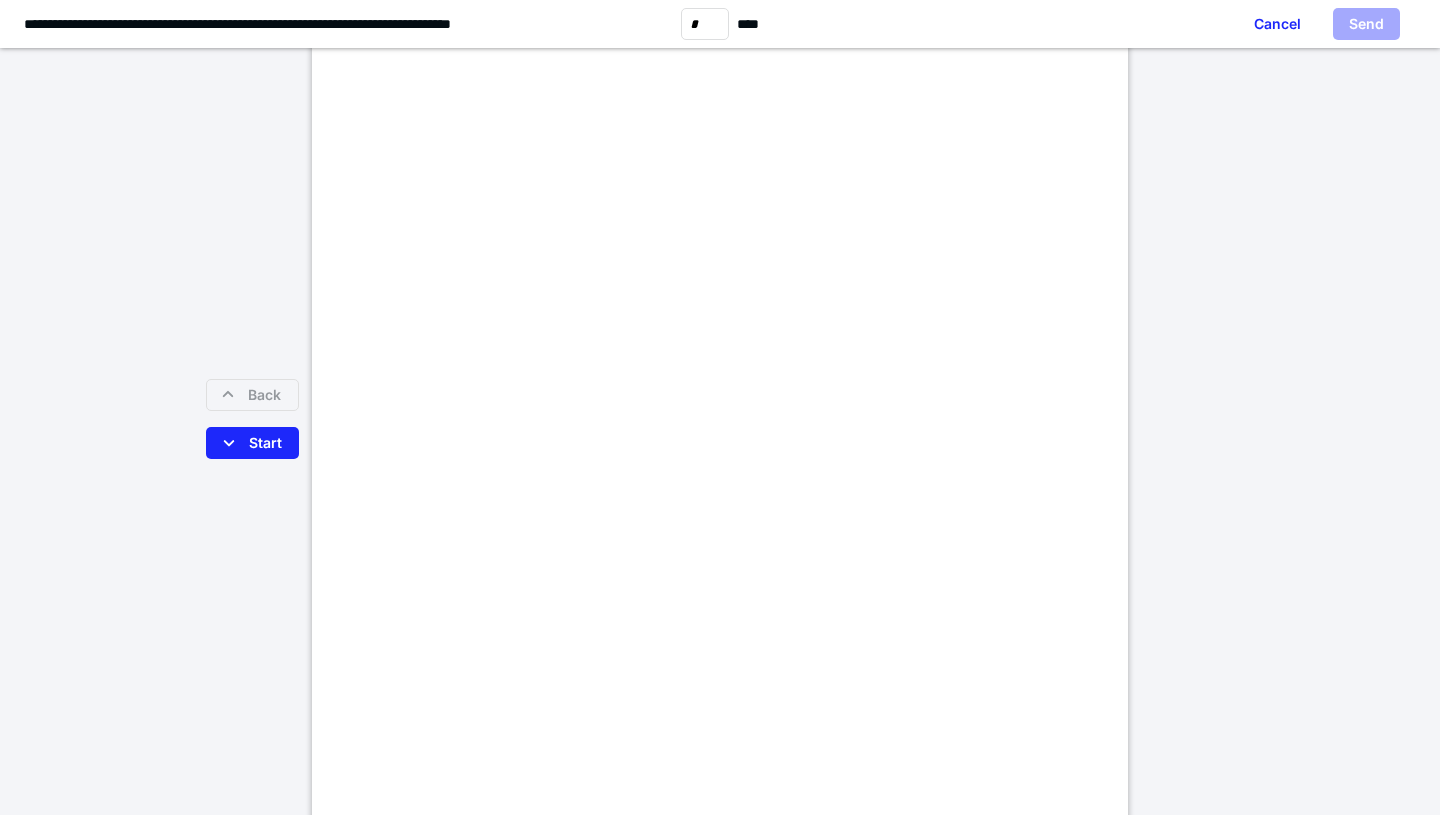 scroll, scrollTop: 4928, scrollLeft: 0, axis: vertical 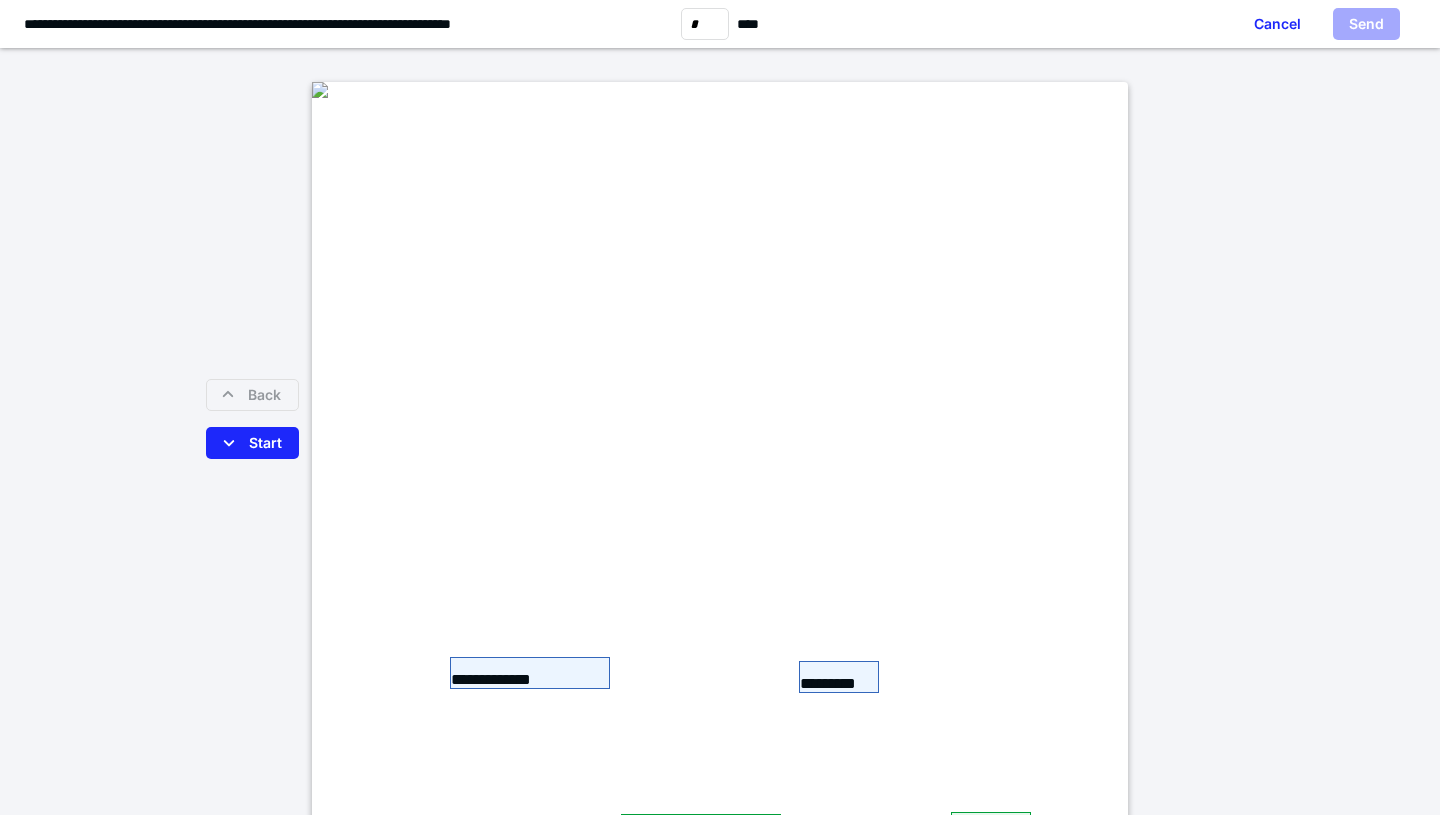 type on "*" 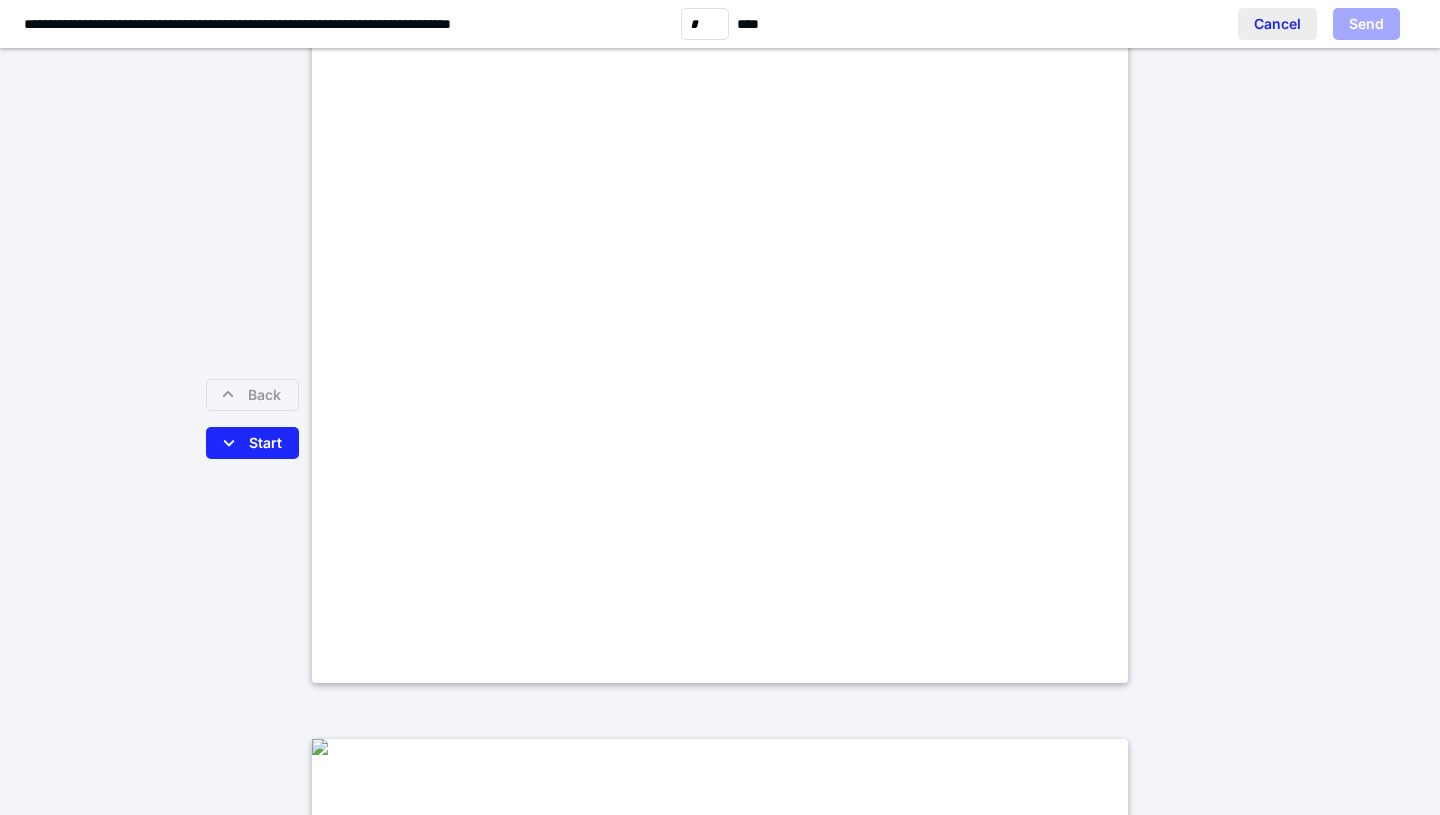 click on "Cancel" at bounding box center [1277, 24] 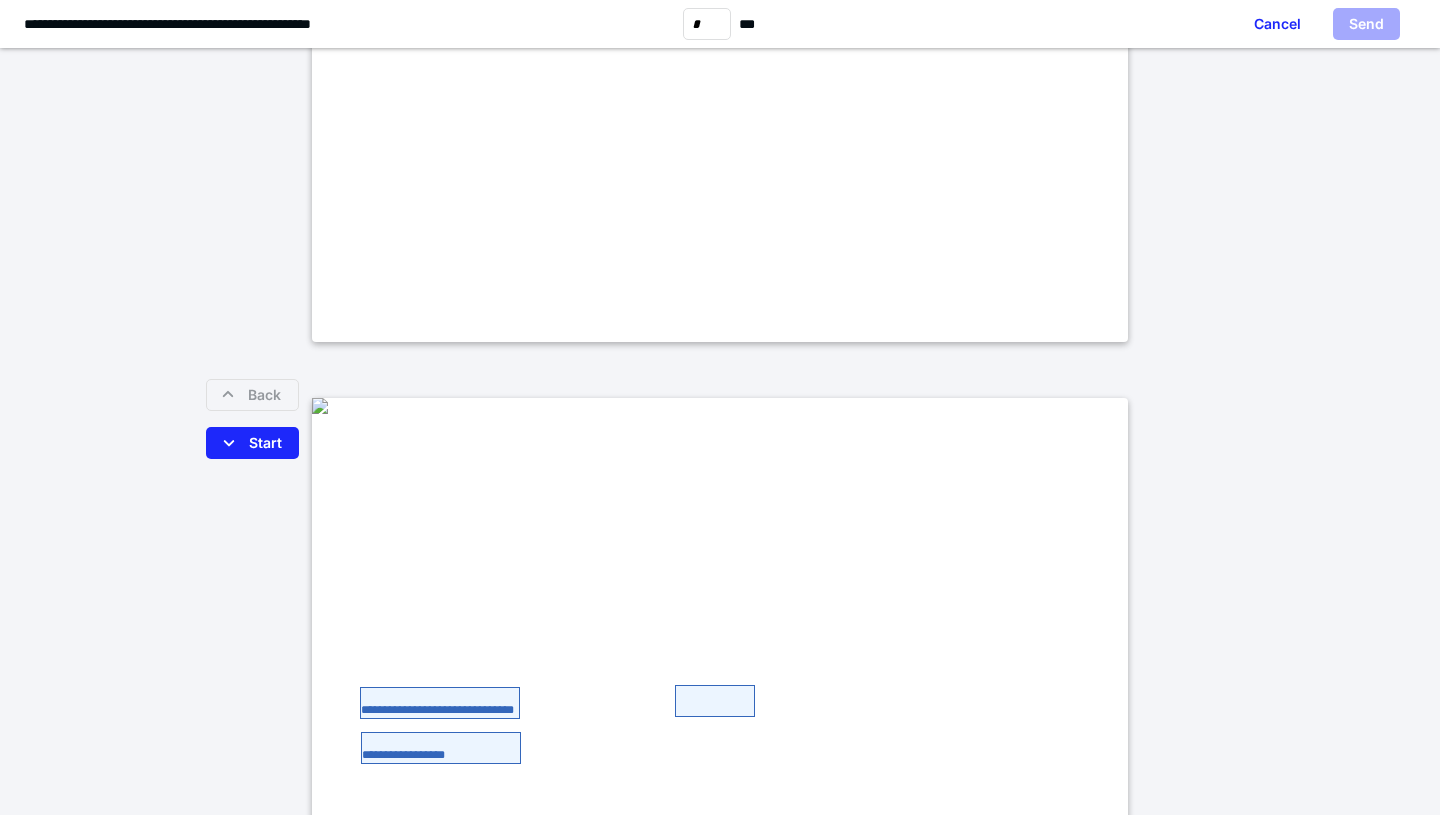 type on "*" 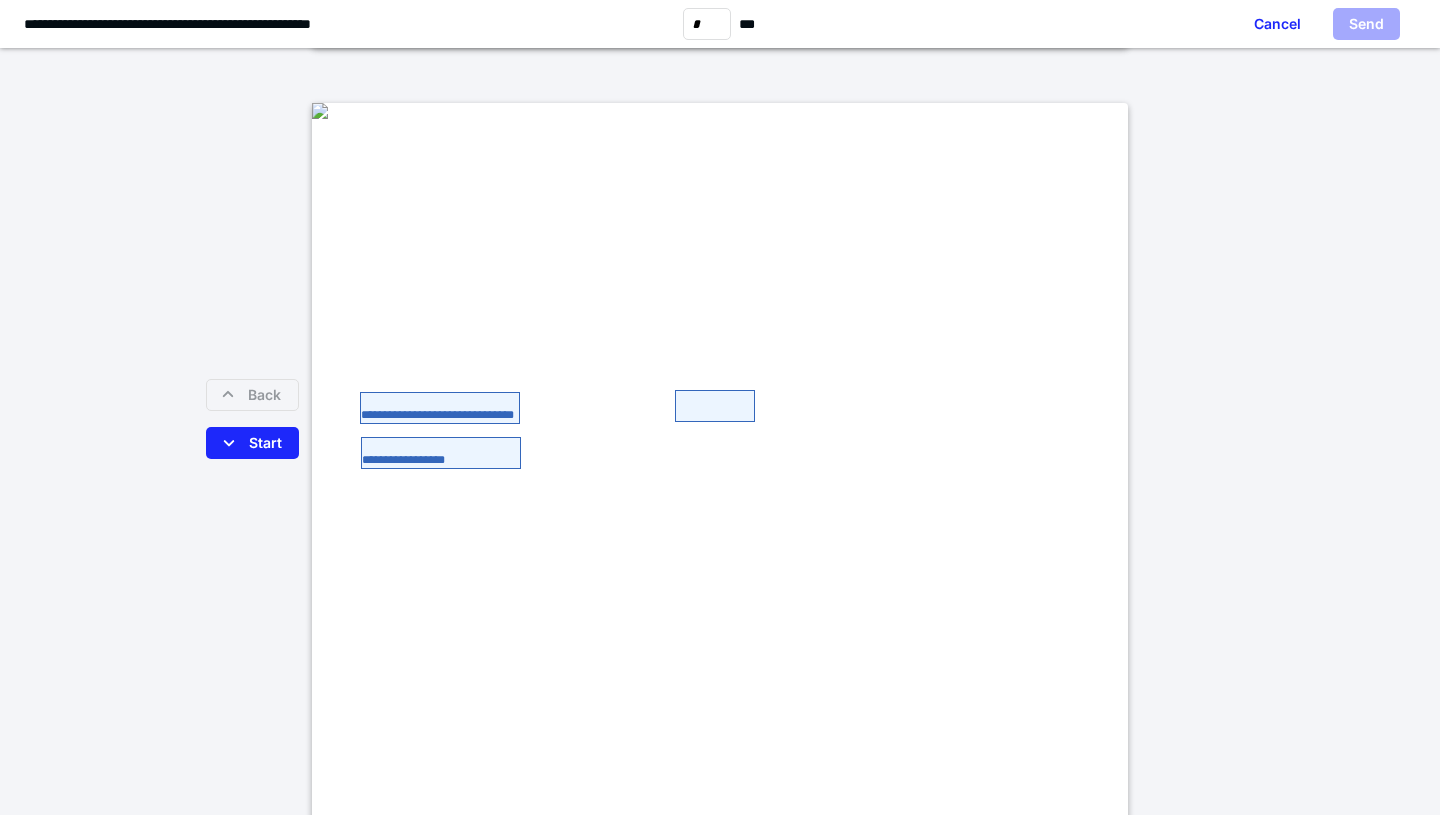 scroll, scrollTop: 1116, scrollLeft: 0, axis: vertical 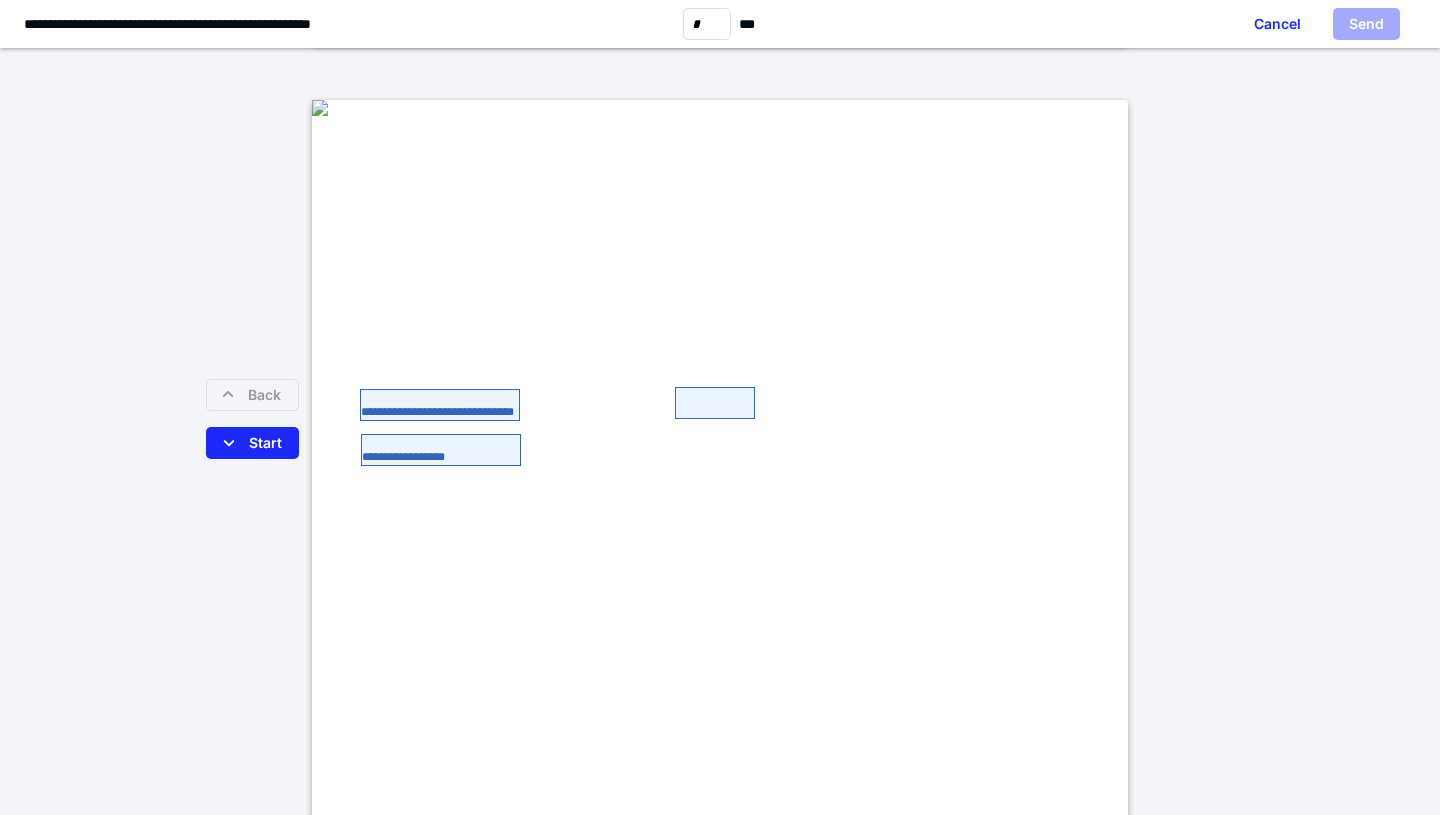 click on "**********" at bounding box center (440, 405) 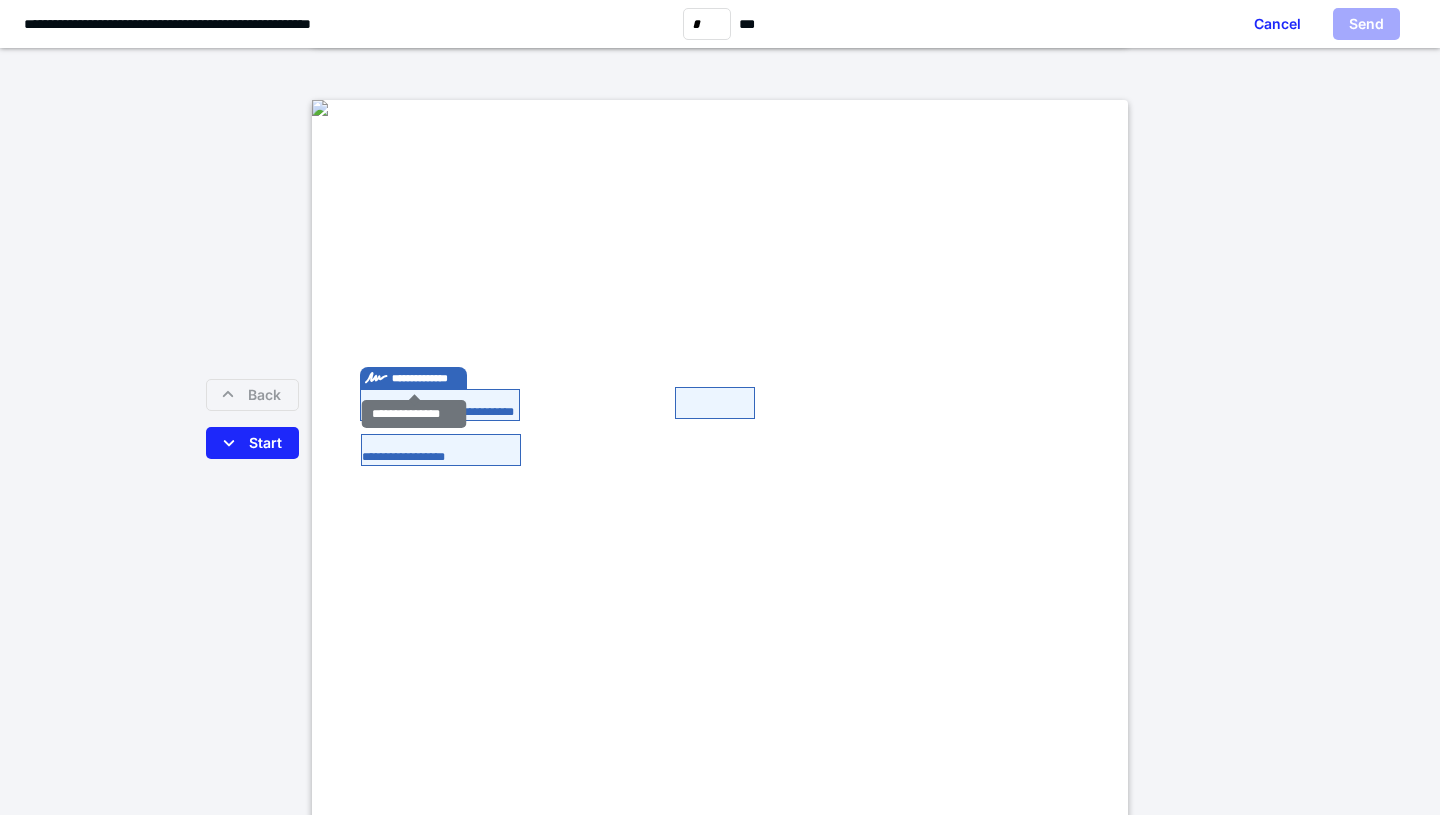 click on "**********" at bounding box center (427, 378) 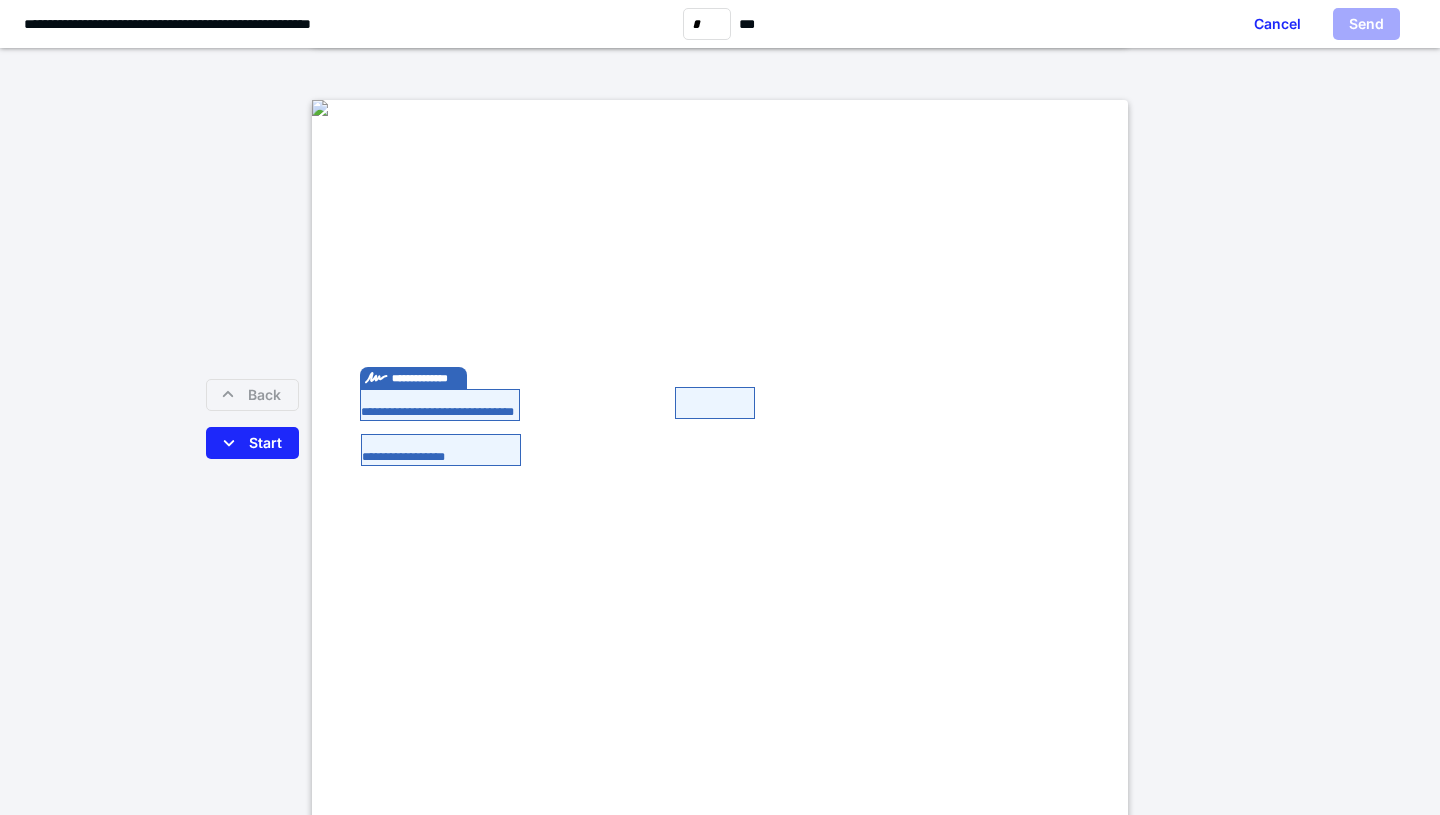 click on "**********" at bounding box center (440, 405) 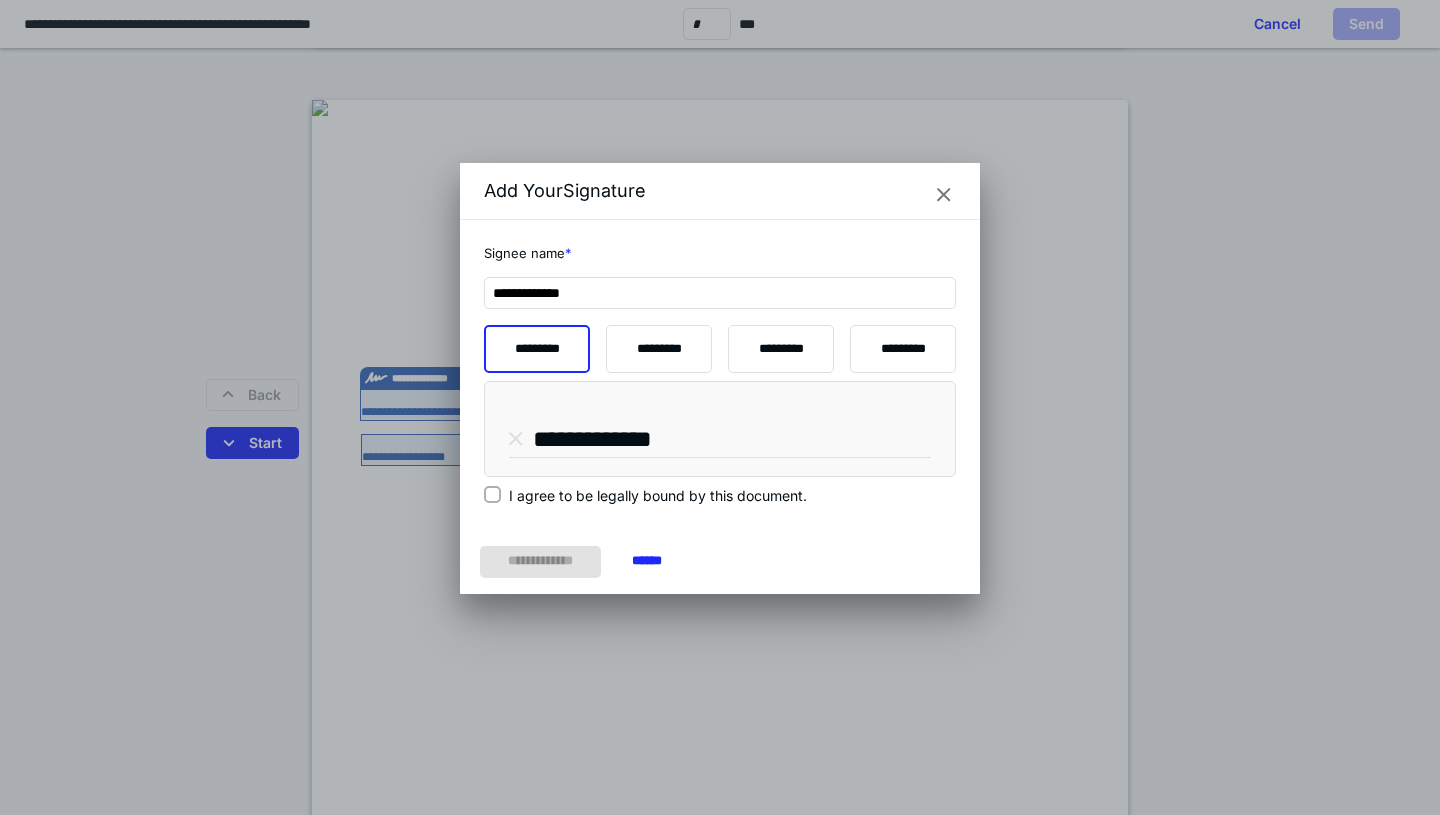 click on "I agree to be legally bound by this document." at bounding box center [492, 495] 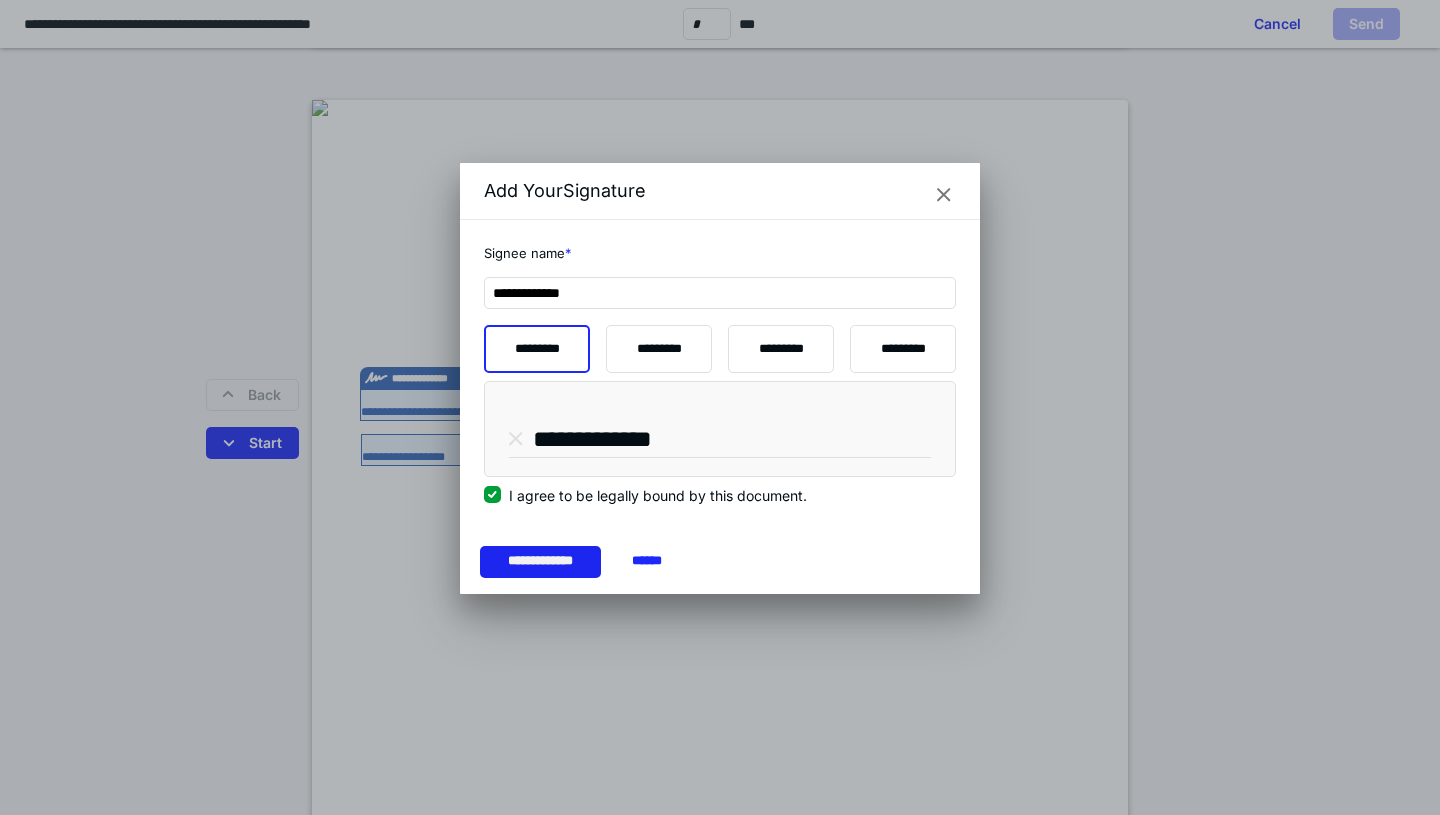 click on "**********" at bounding box center (540, 562) 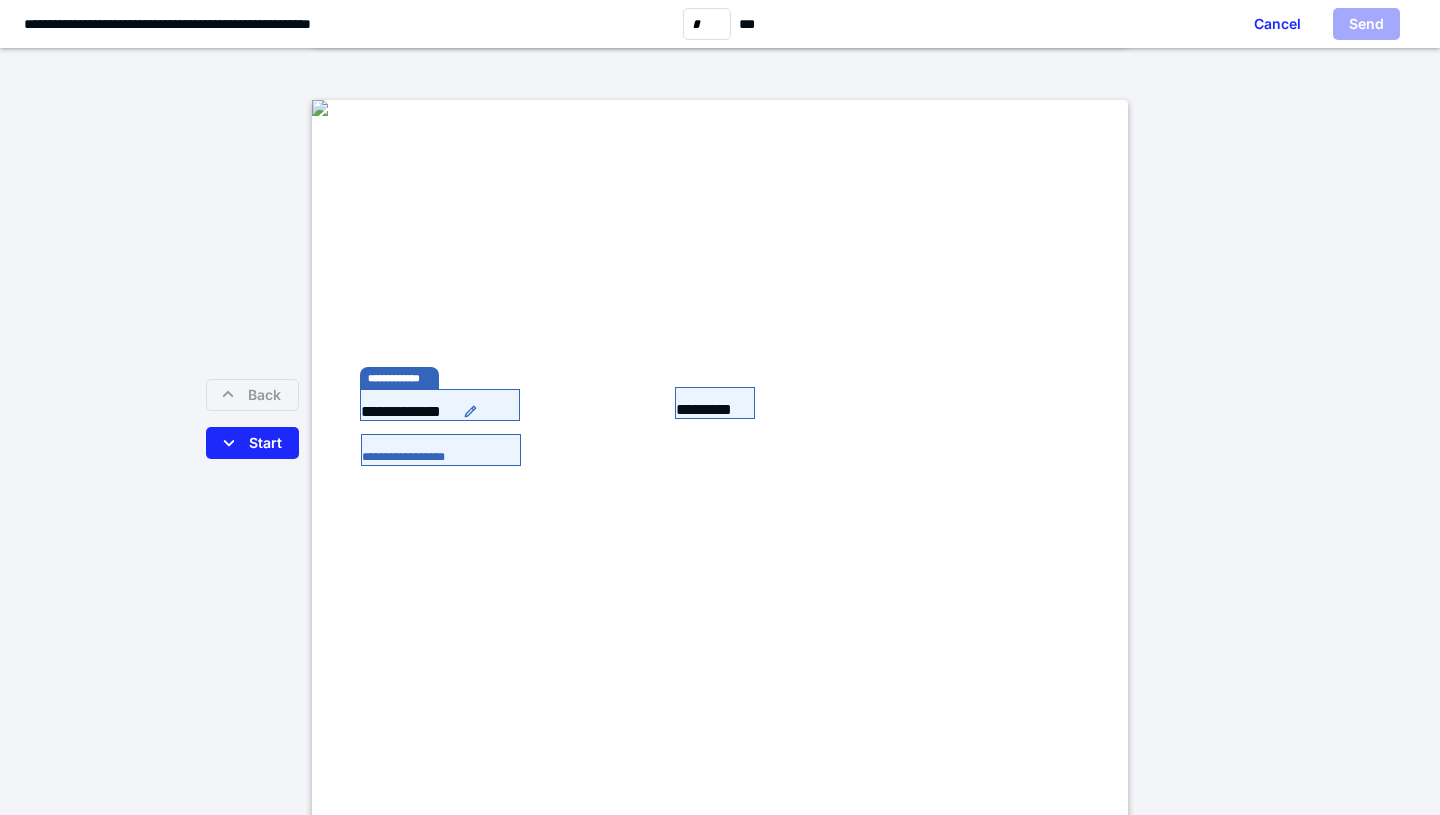 click at bounding box center (441, 451) 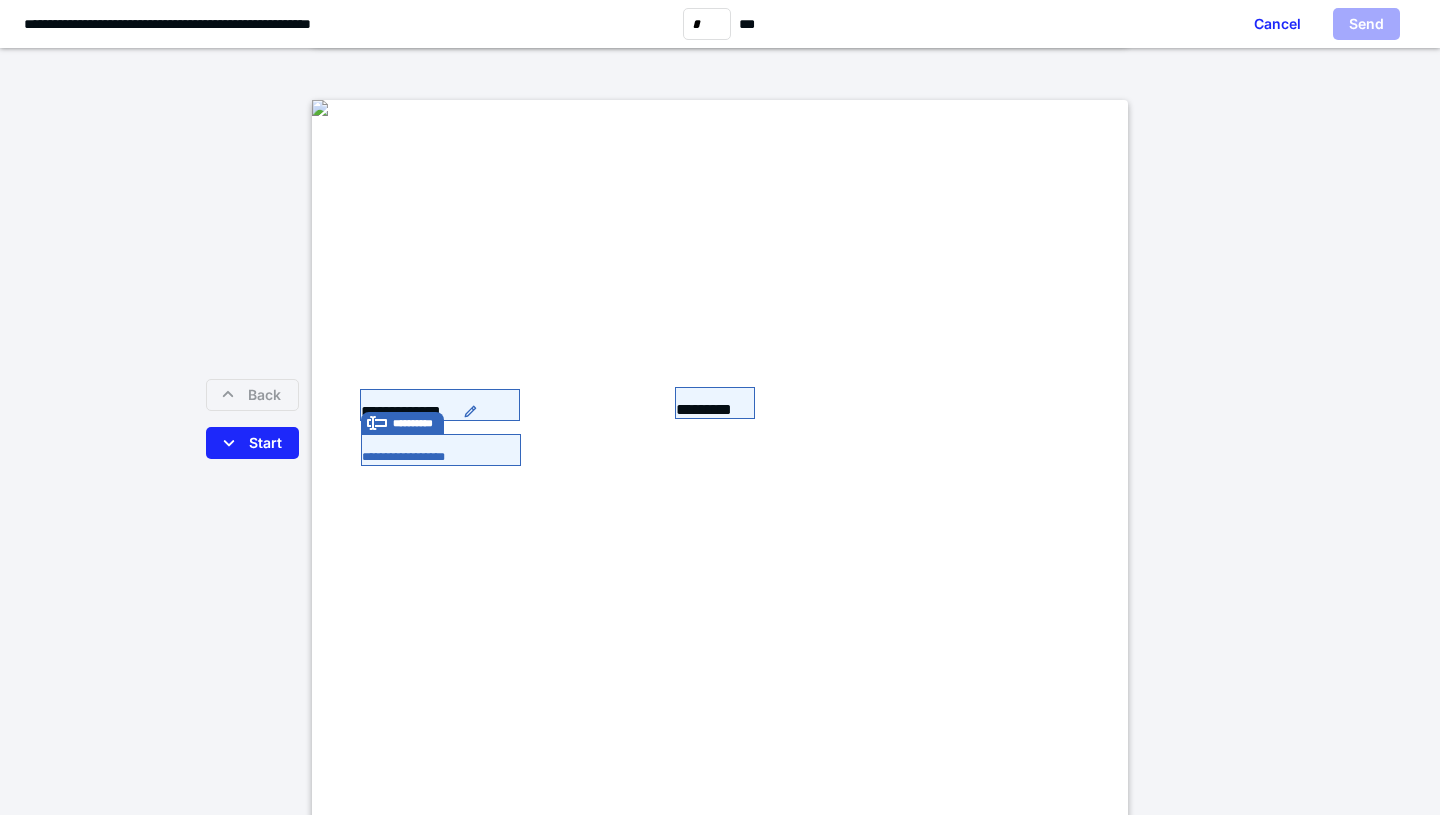 click at bounding box center (441, 451) 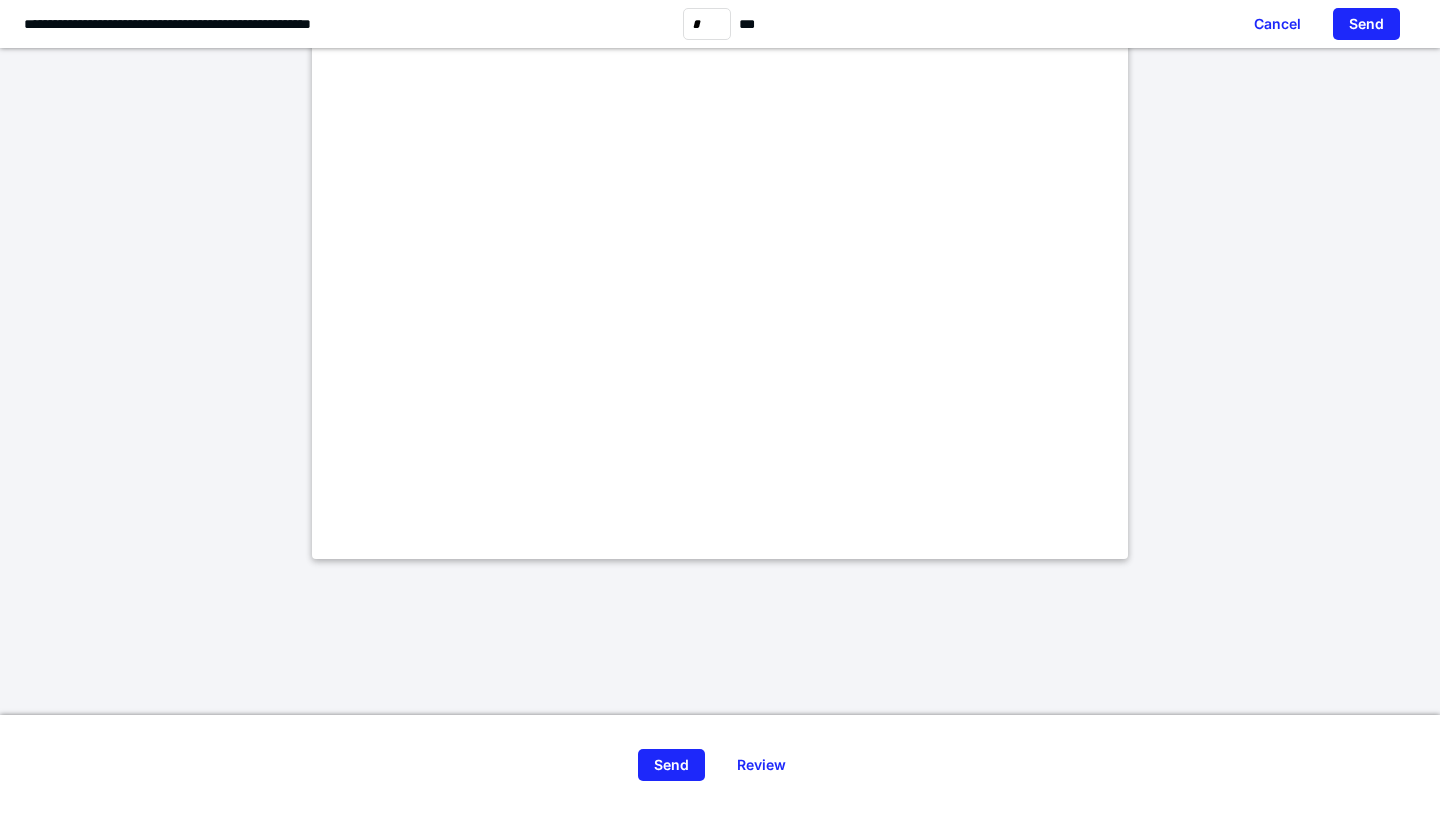 scroll, scrollTop: 1703, scrollLeft: 0, axis: vertical 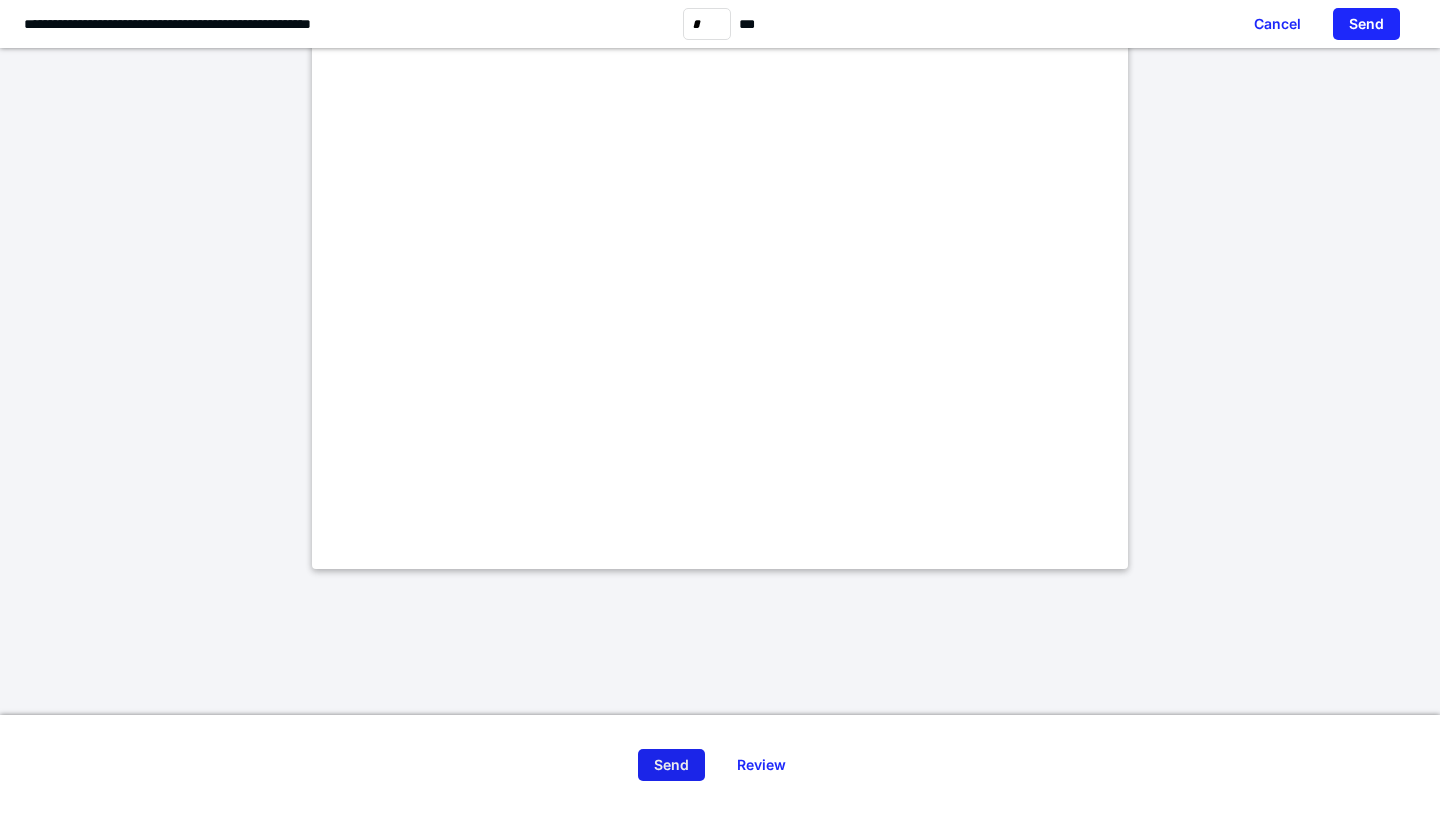 type on "**********" 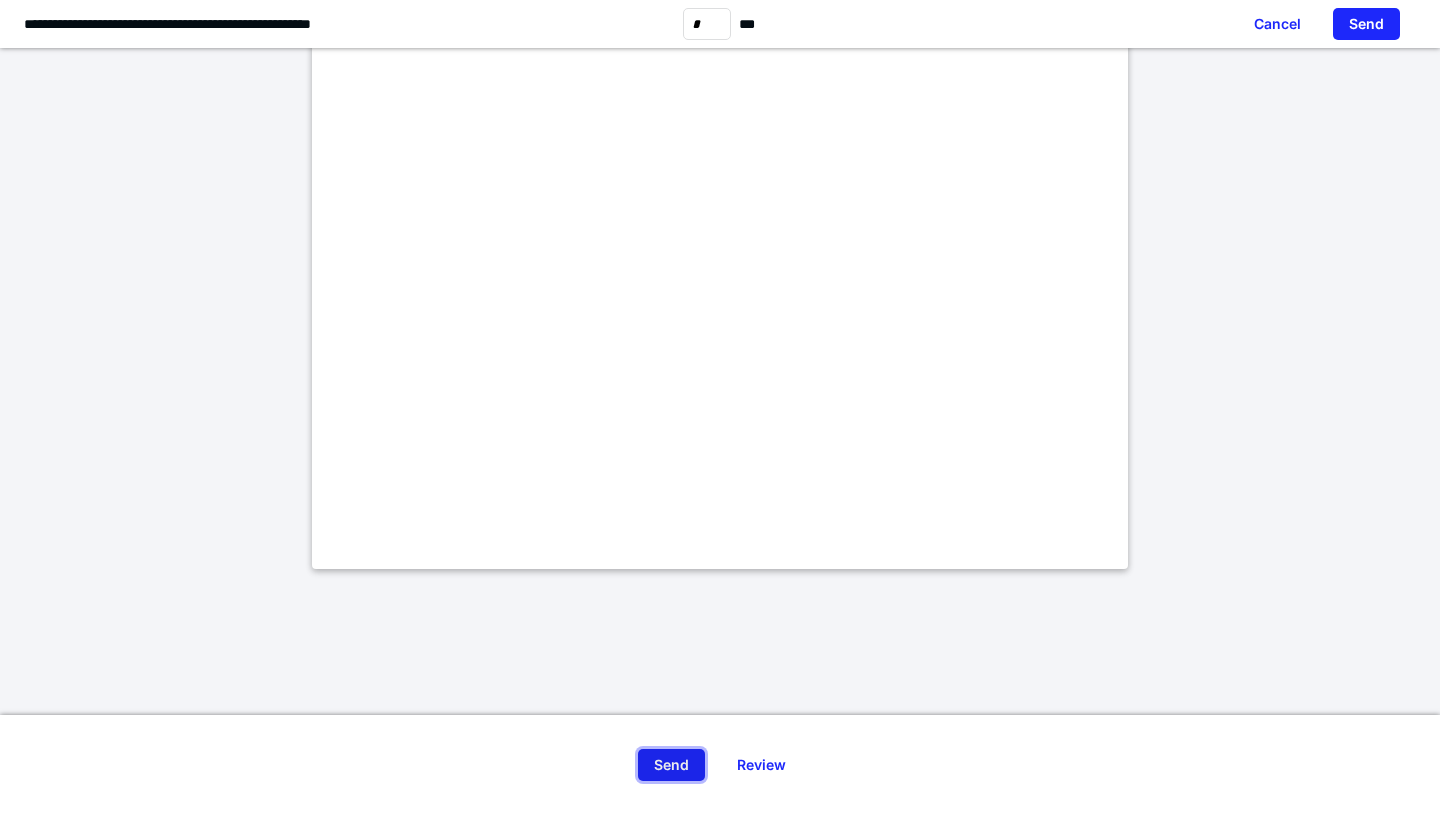 click on "Send" at bounding box center [671, 765] 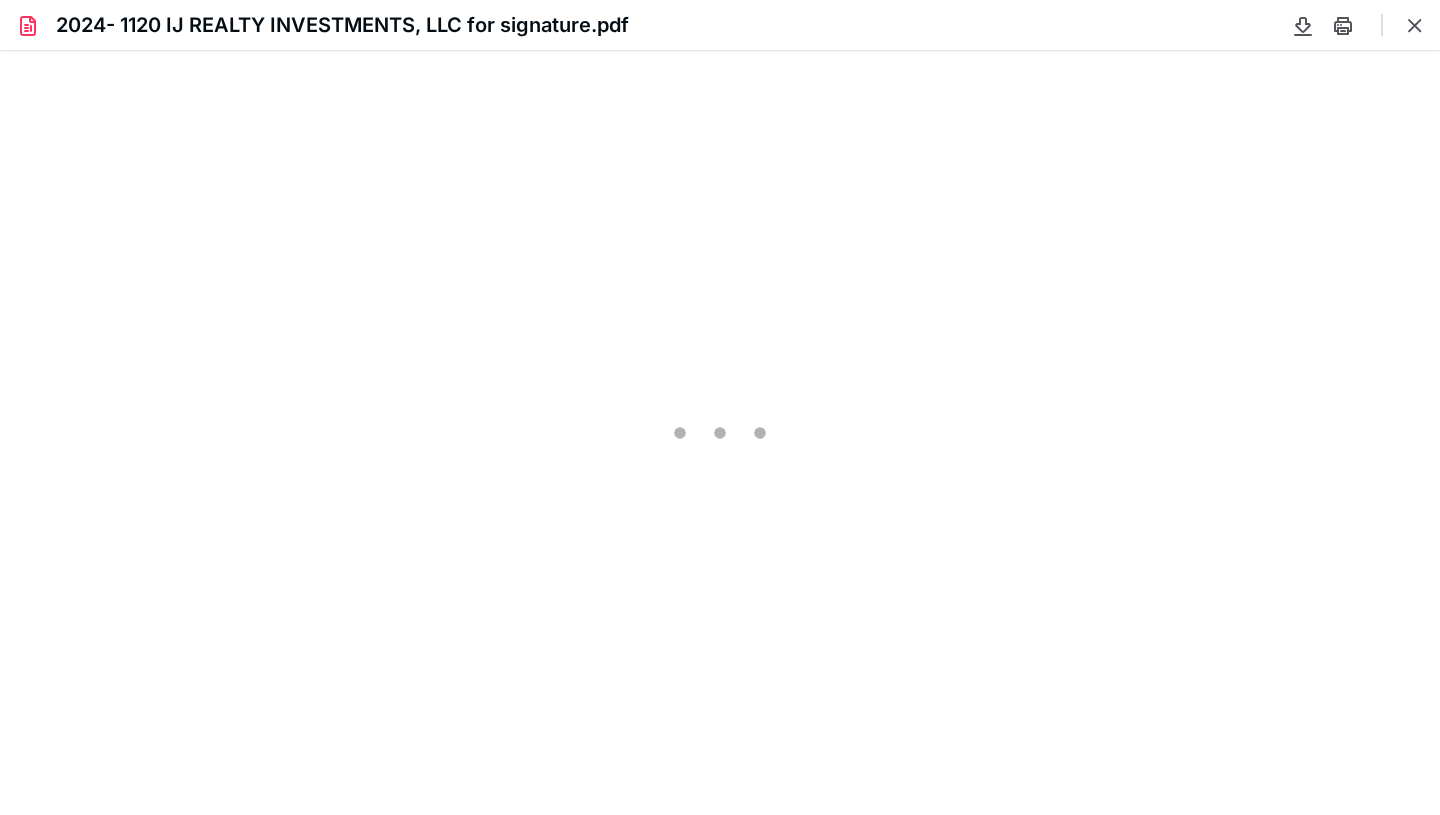 scroll, scrollTop: 0, scrollLeft: 0, axis: both 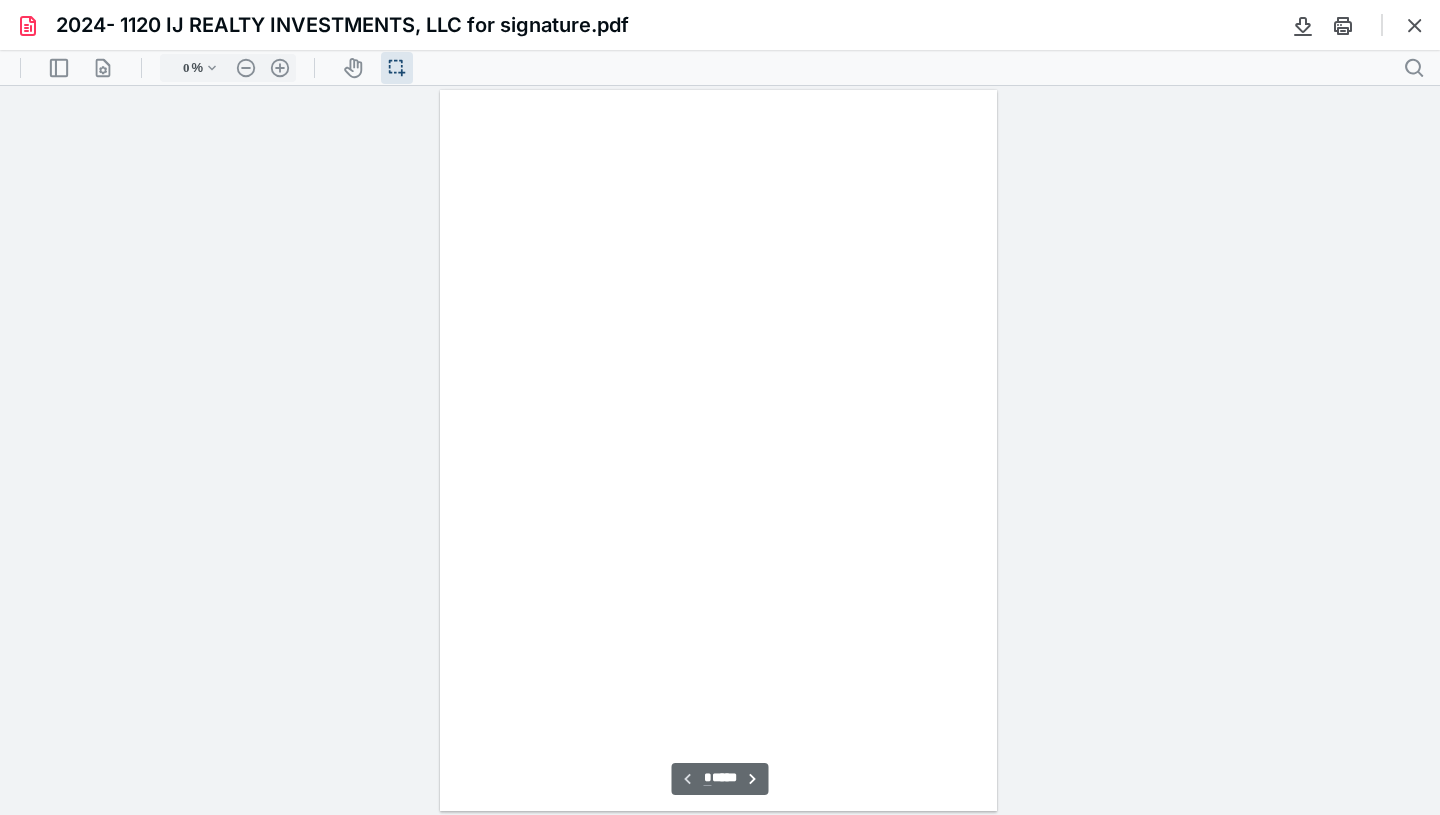 type on "92" 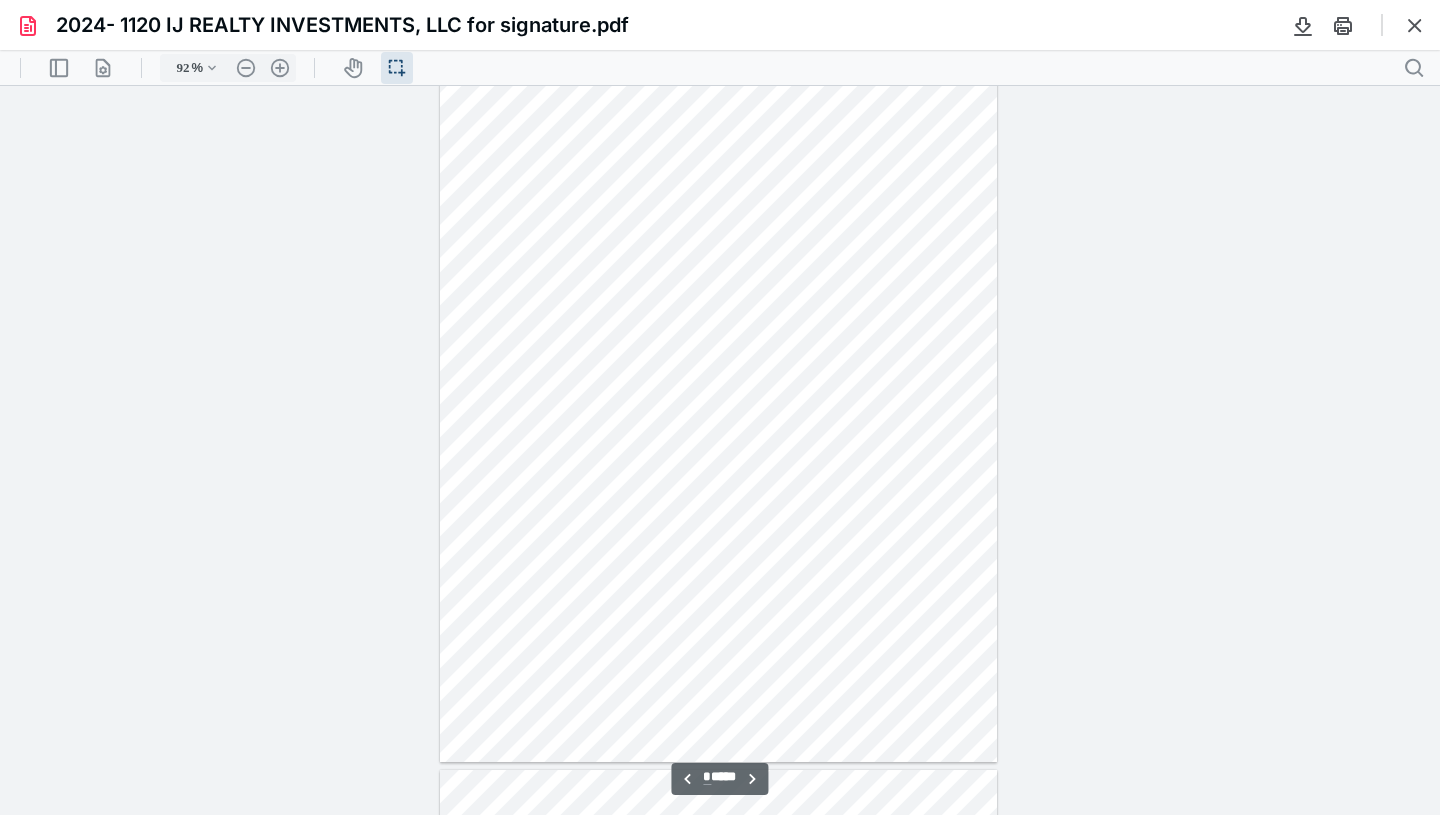 scroll, scrollTop: 5176, scrollLeft: 0, axis: vertical 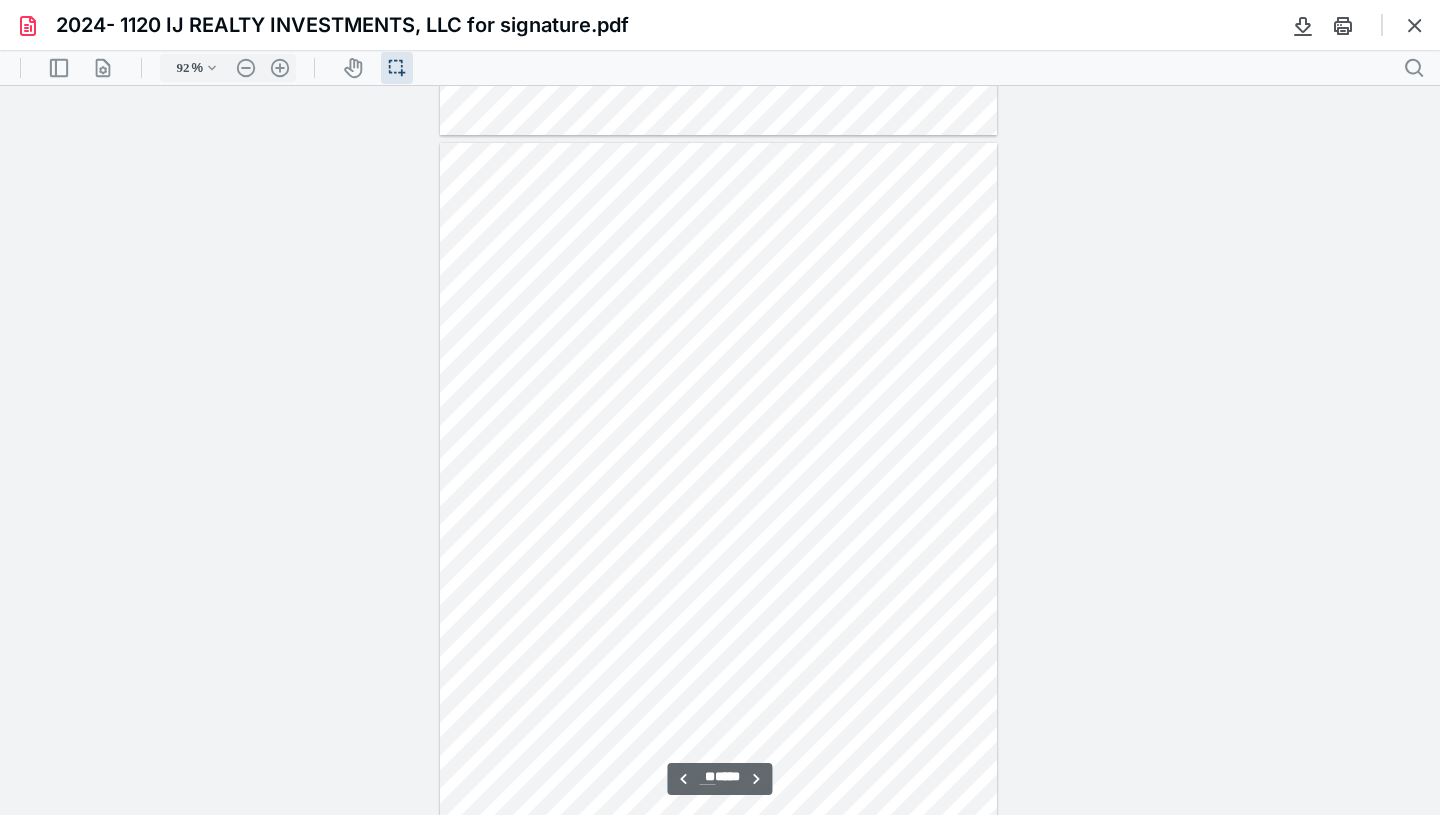 type on "**" 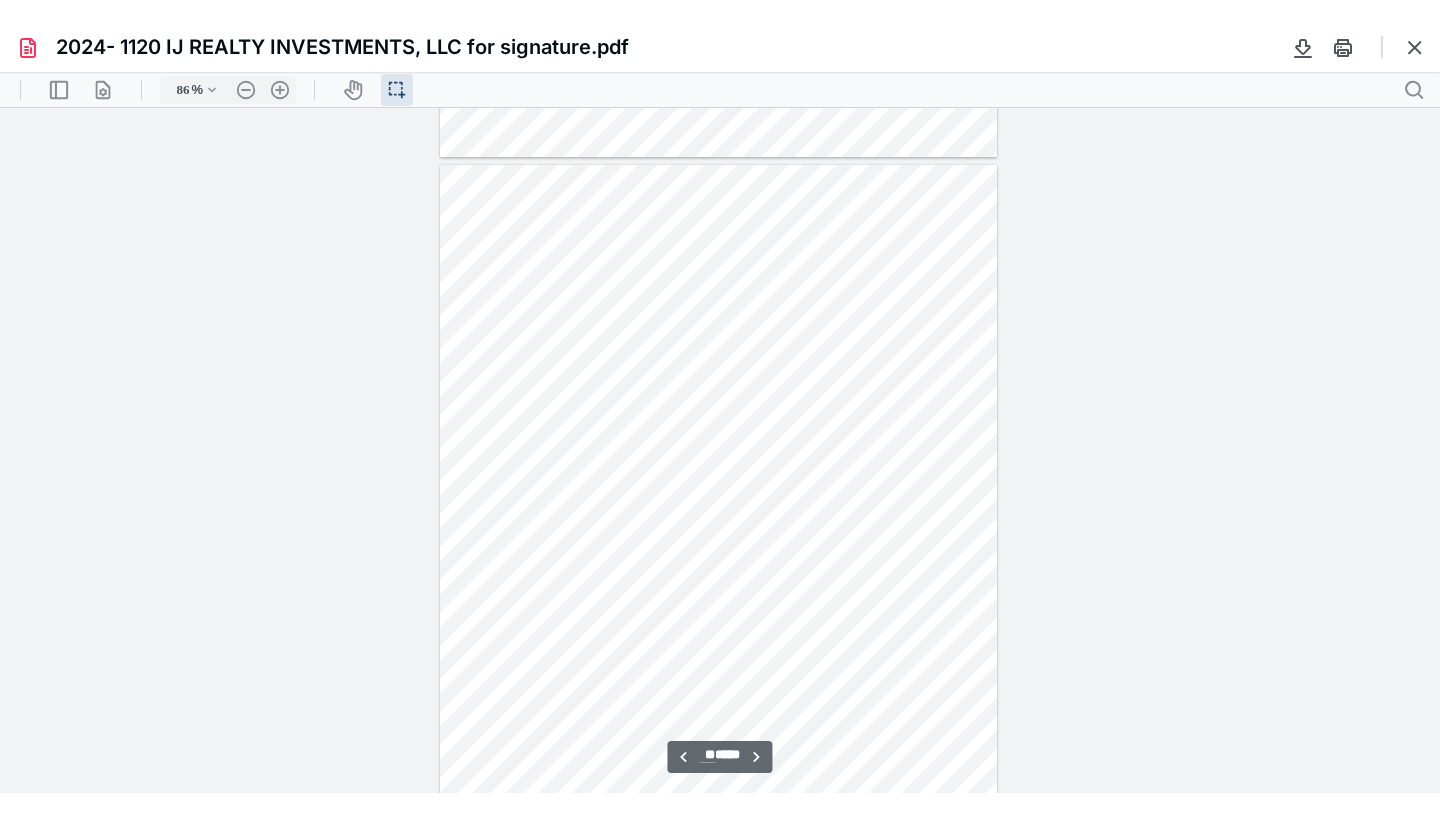 scroll, scrollTop: 8278, scrollLeft: 0, axis: vertical 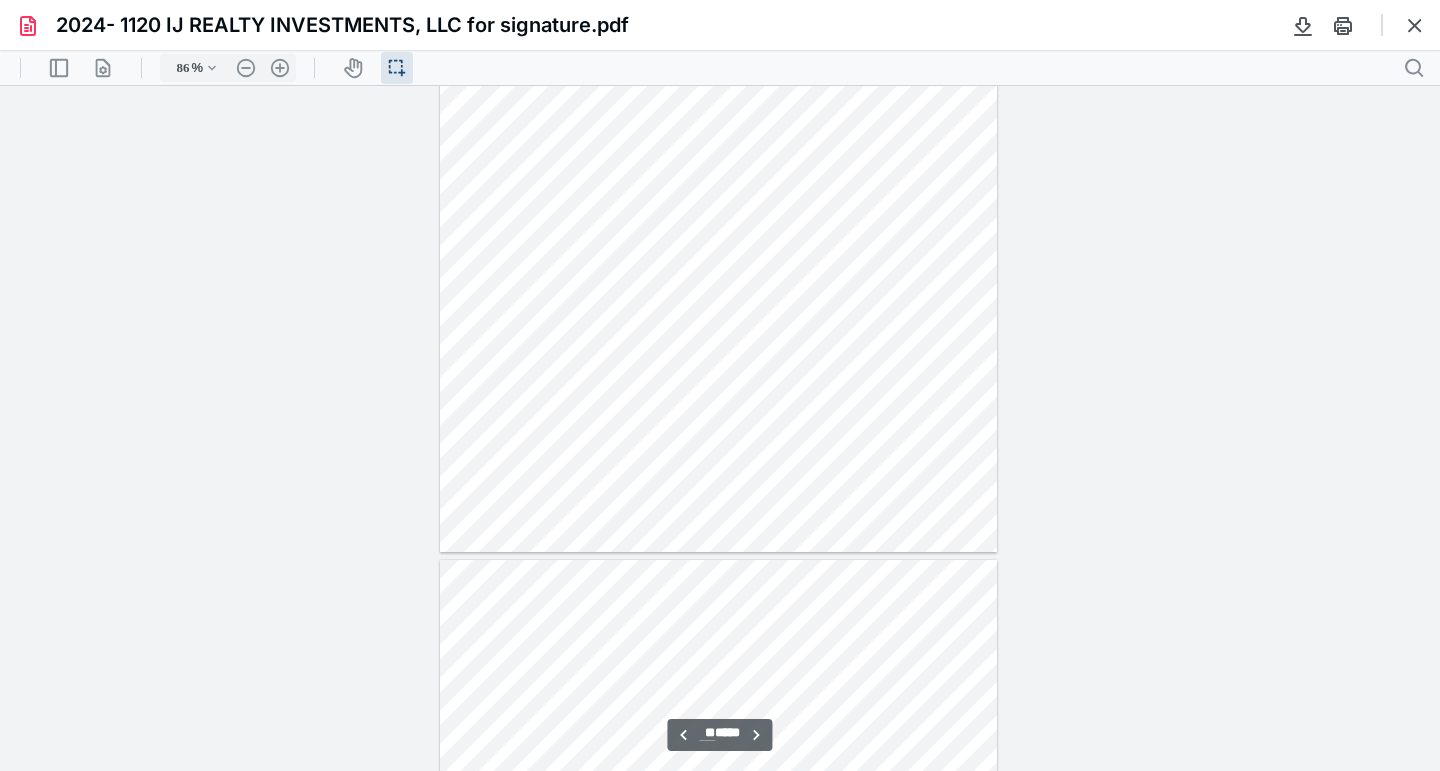 type on "92" 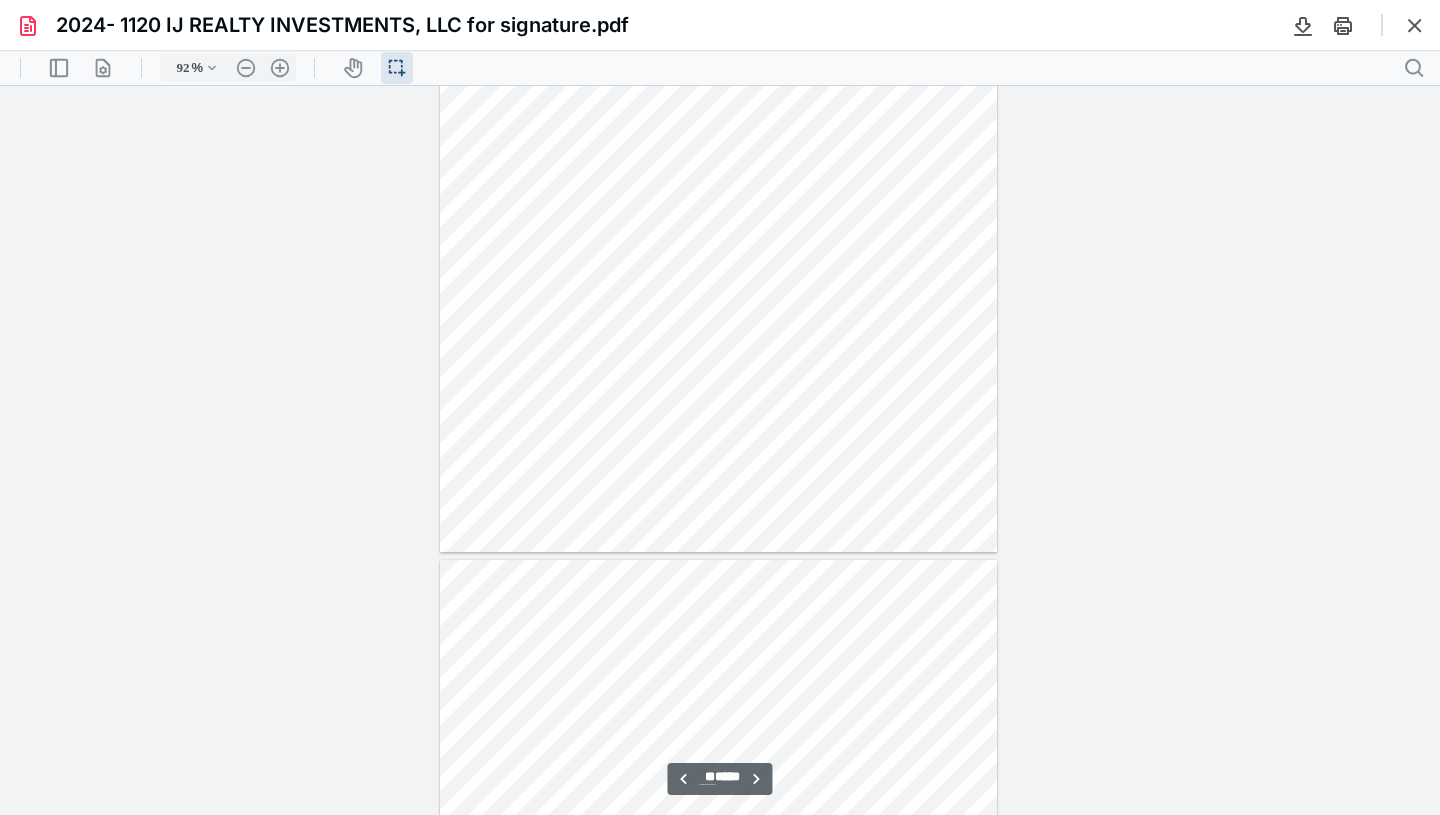 scroll, scrollTop: 9768, scrollLeft: 0, axis: vertical 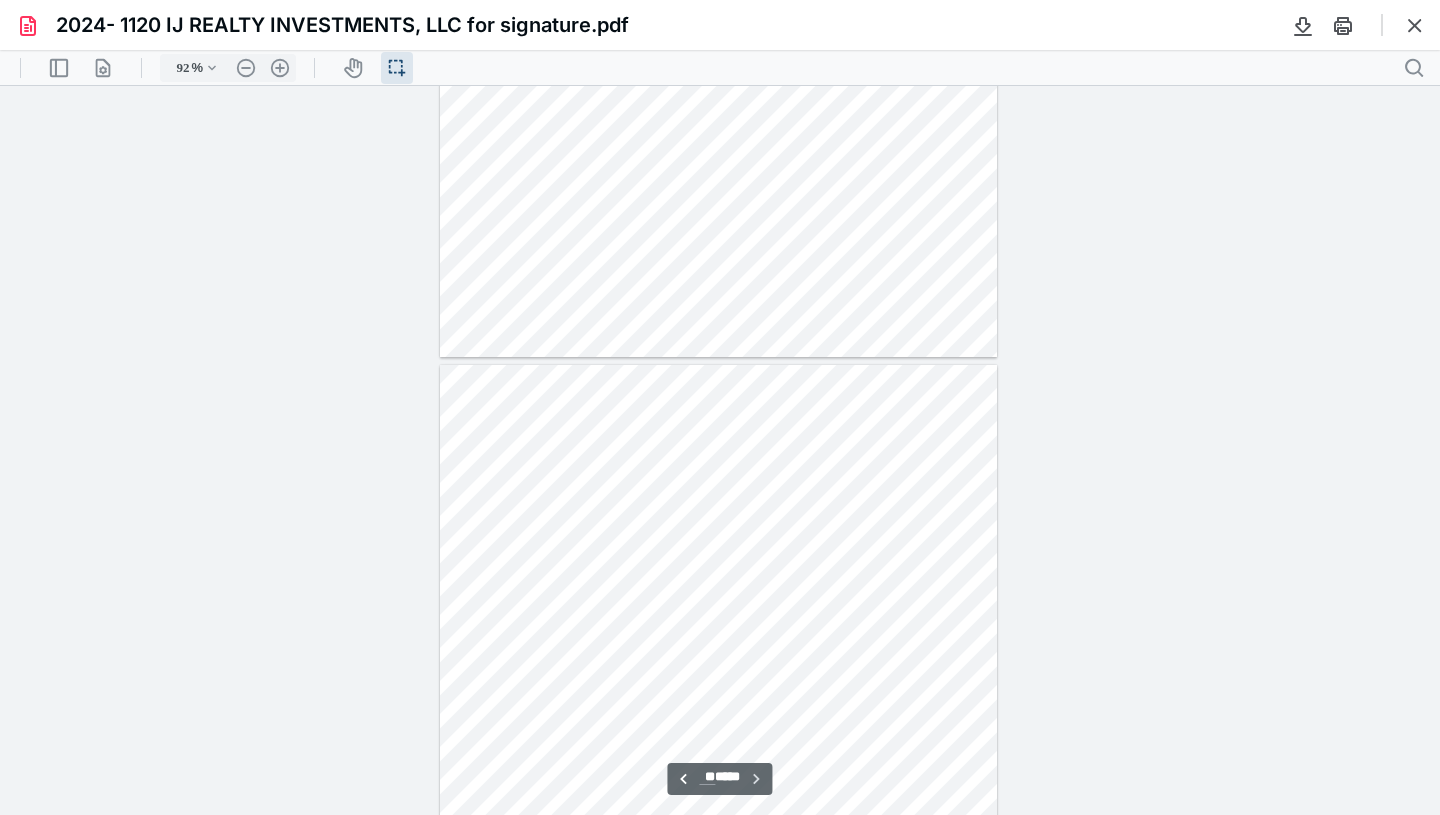 type on "**" 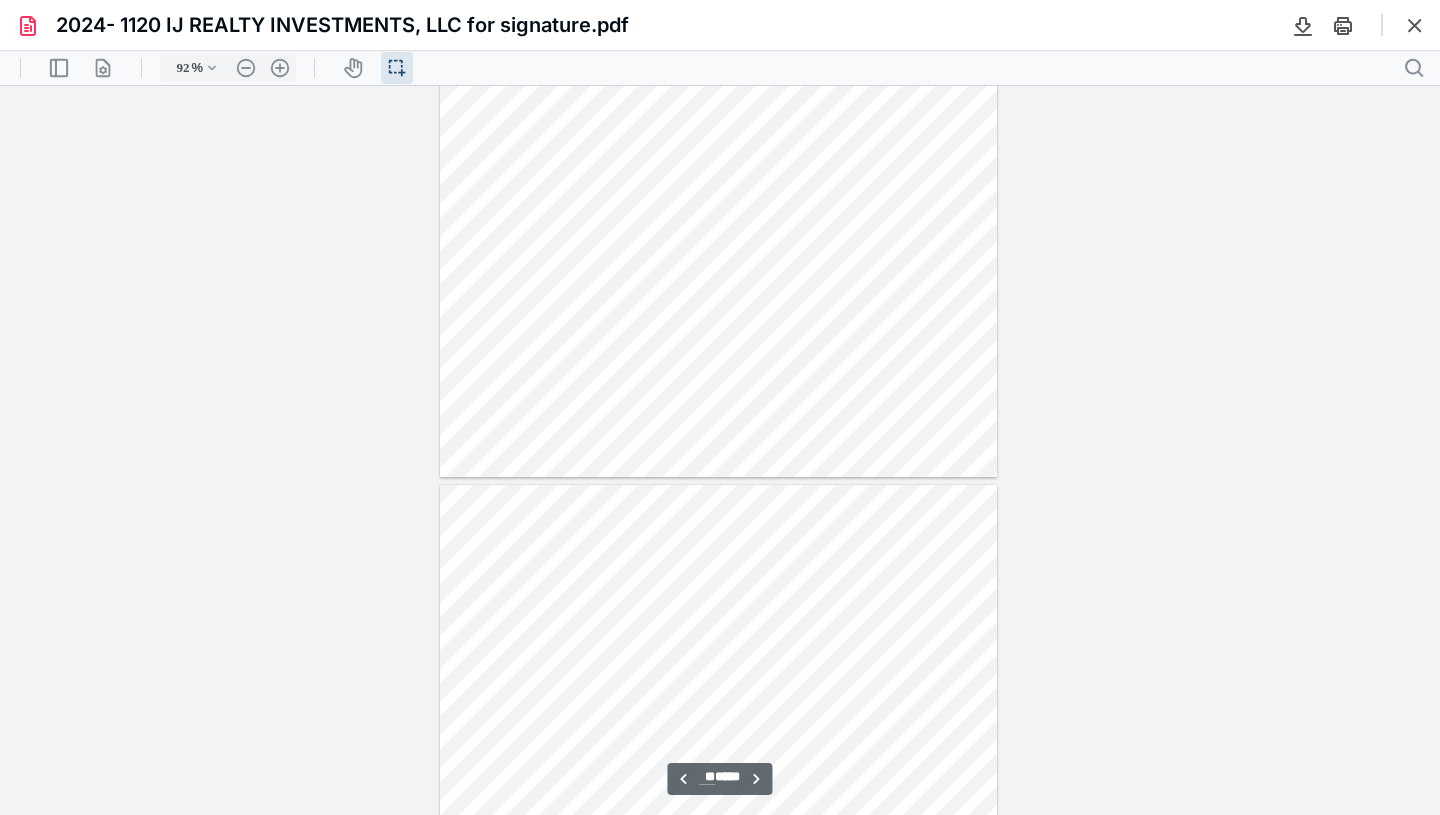 scroll, scrollTop: 11227, scrollLeft: 0, axis: vertical 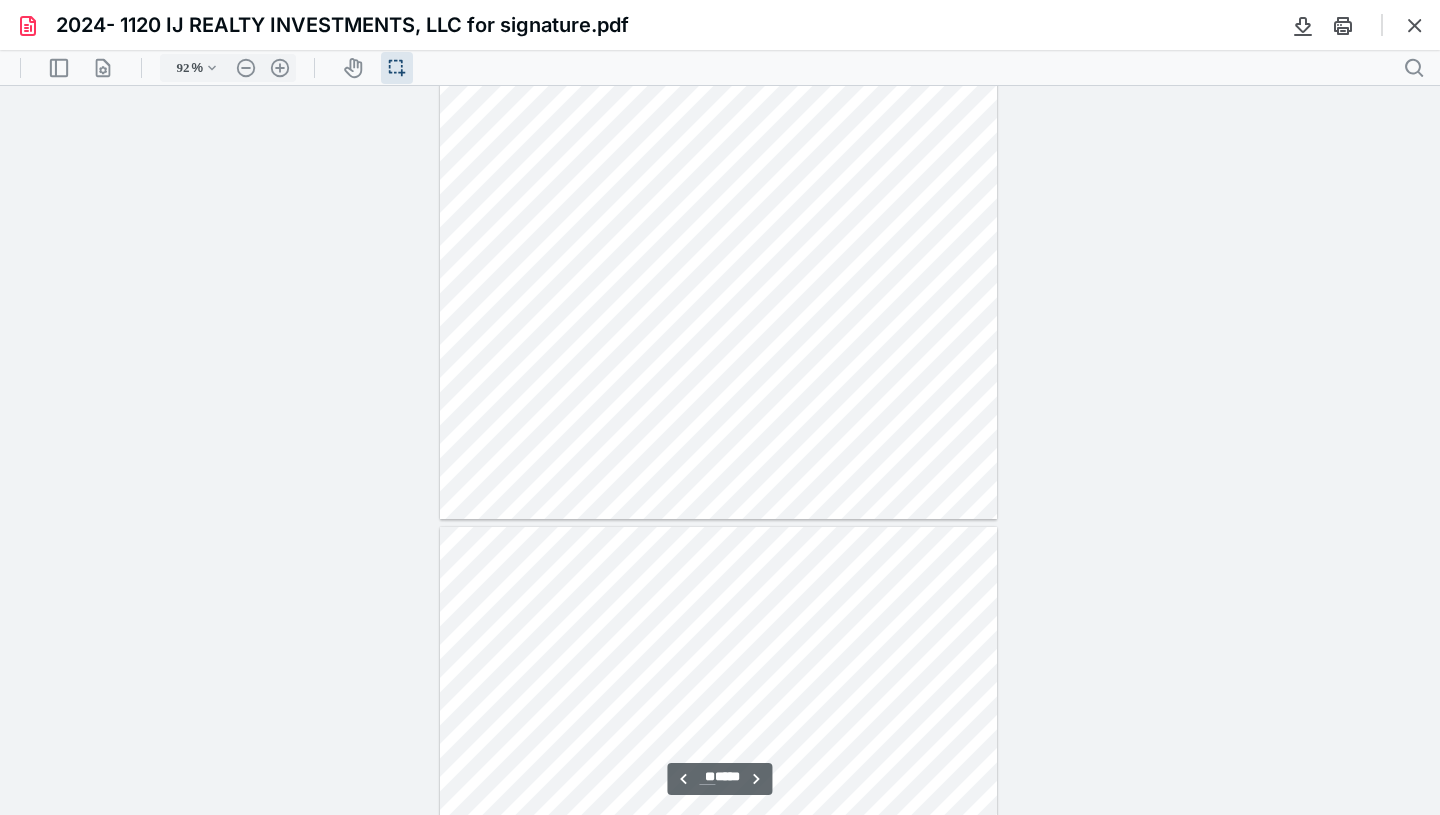 click at bounding box center [719, 159] 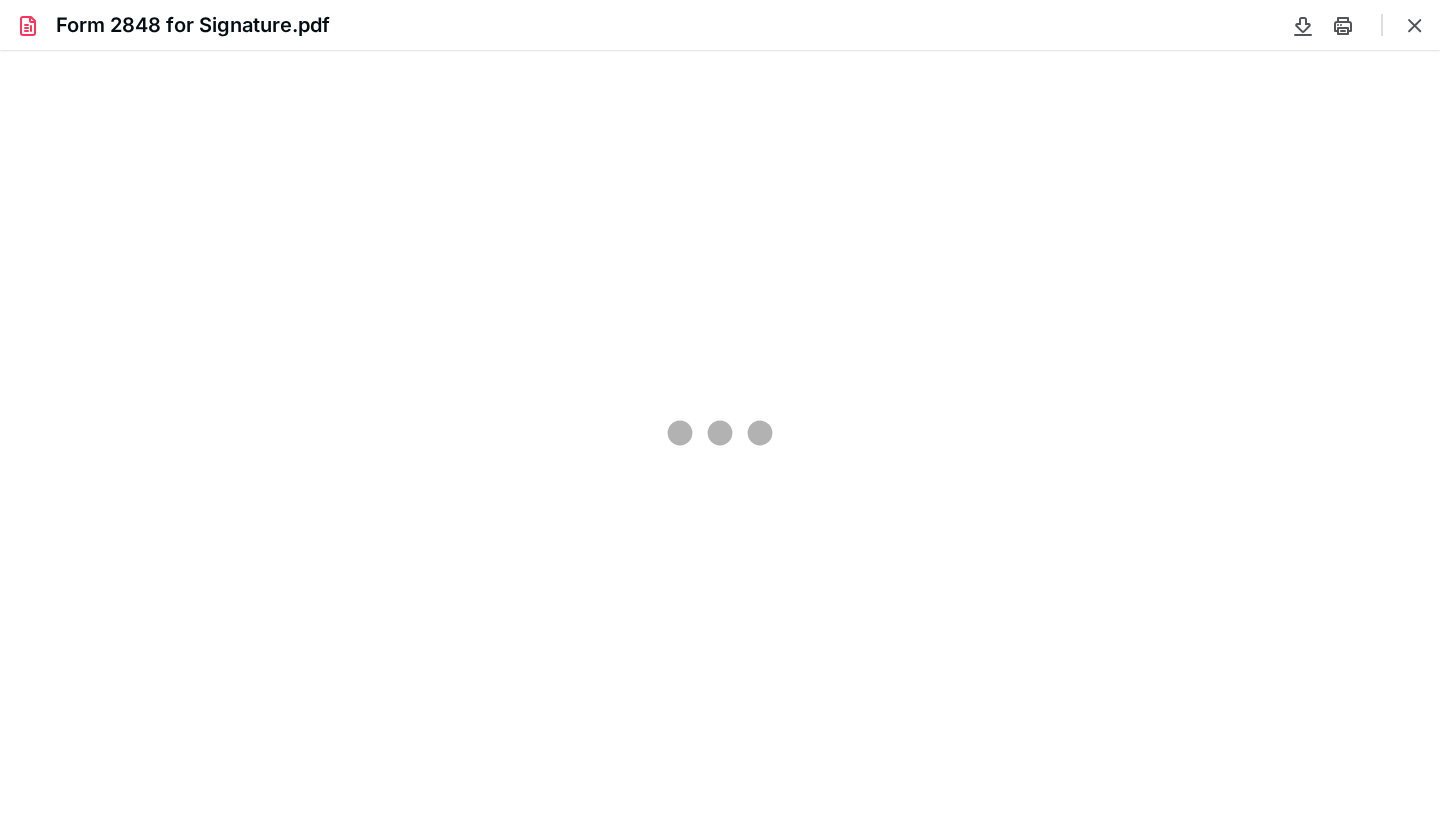 scroll, scrollTop: 0, scrollLeft: 0, axis: both 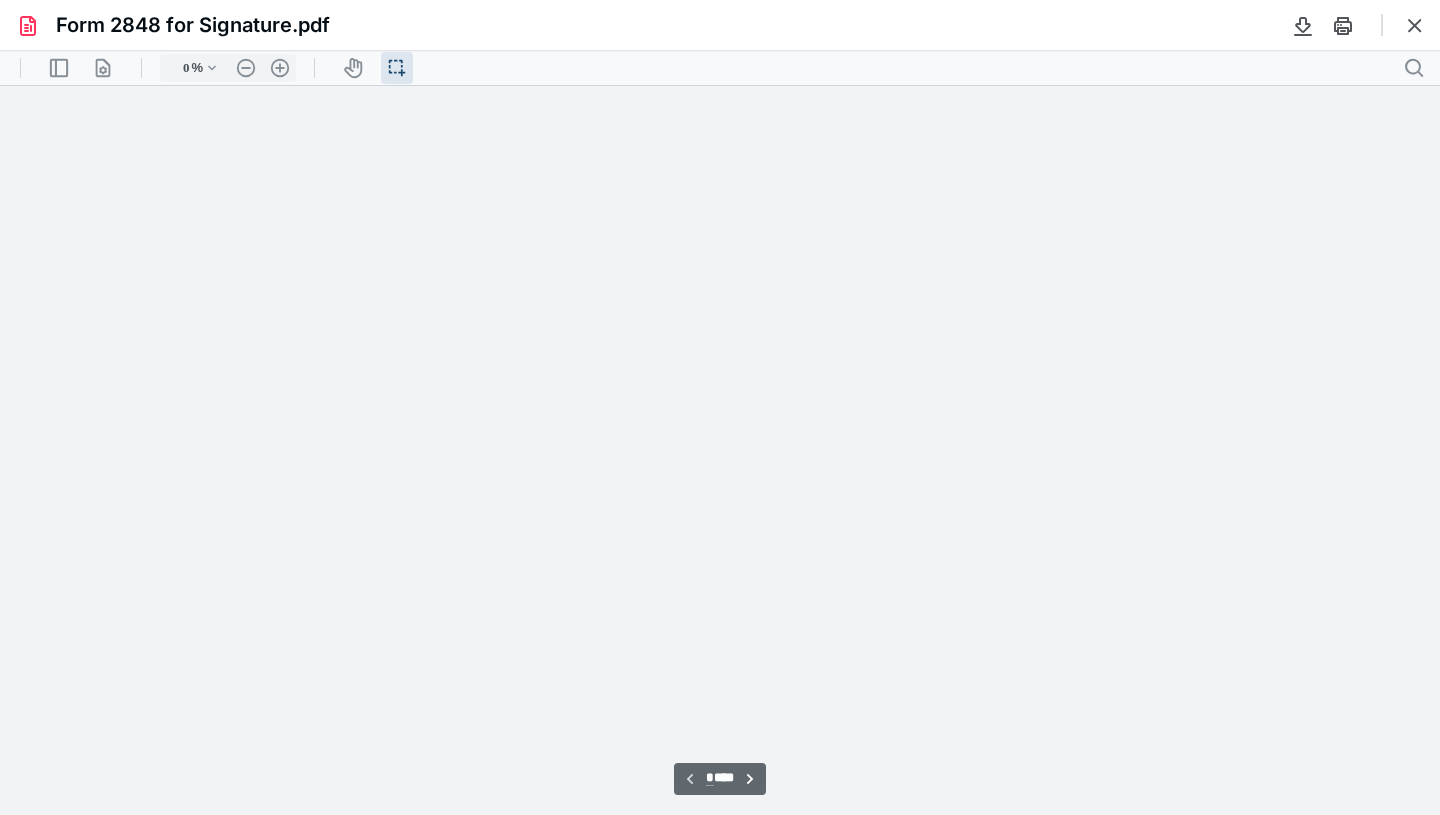 type on "92" 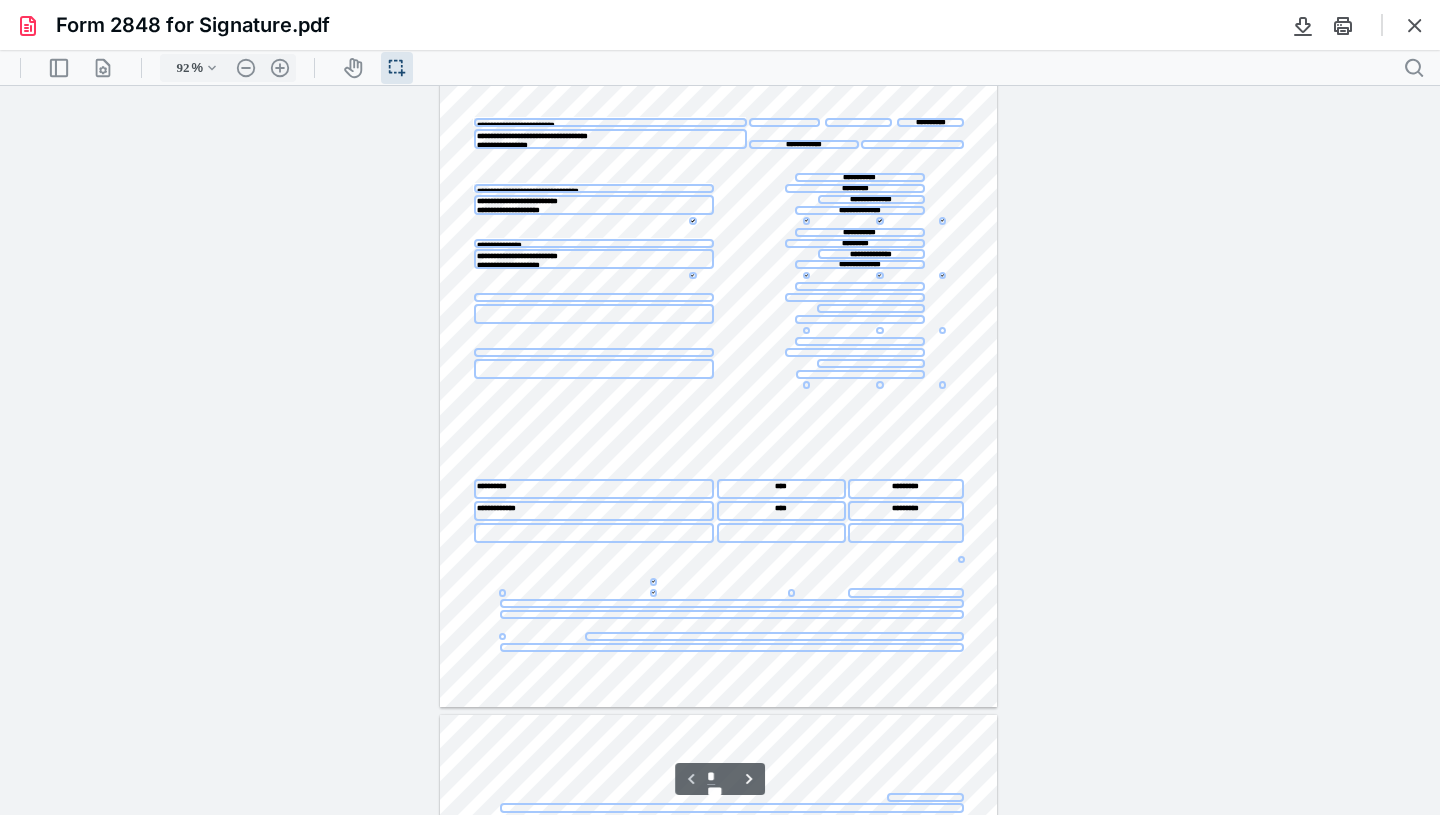 scroll, scrollTop: 0, scrollLeft: 0, axis: both 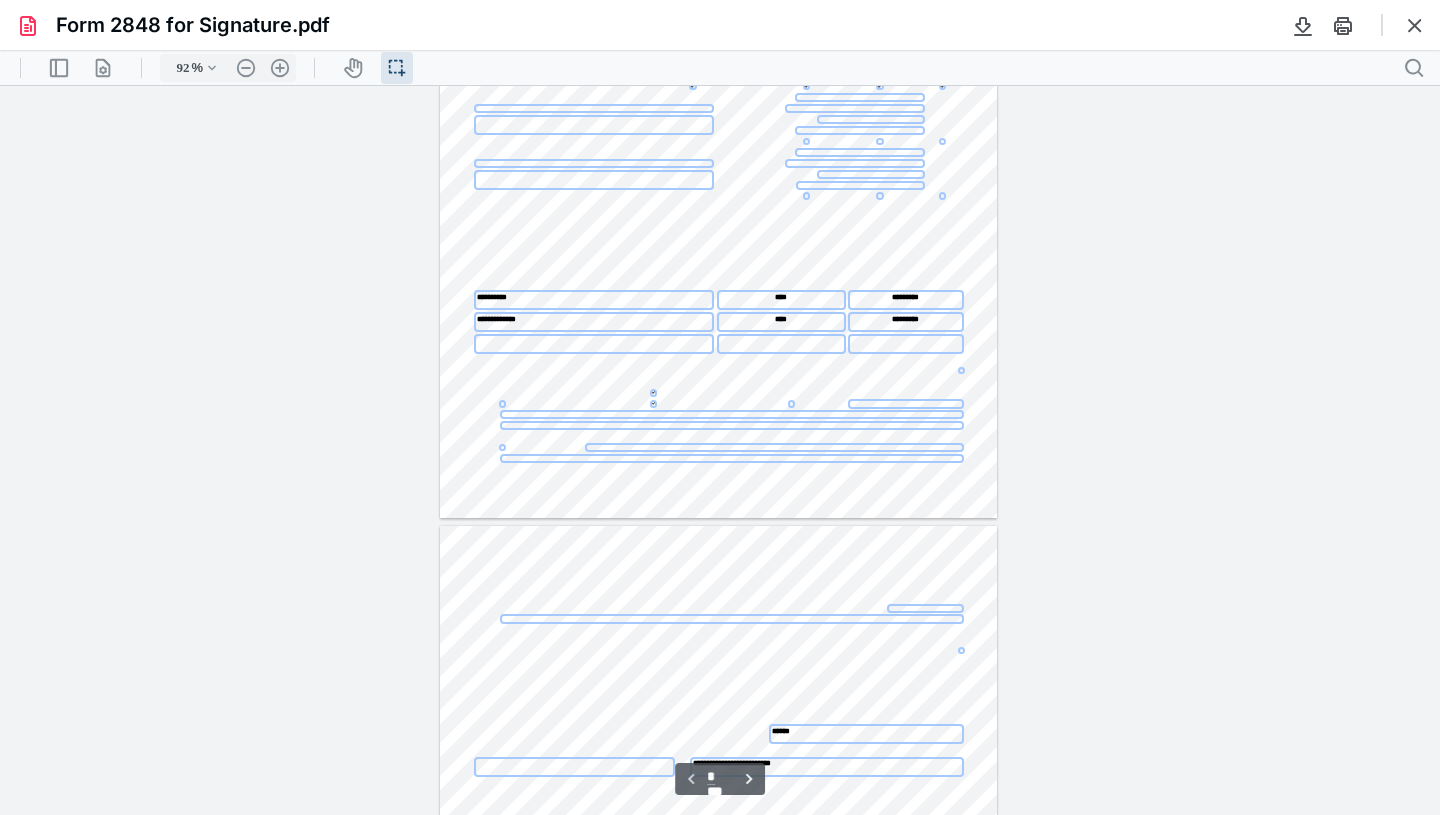 type on "*" 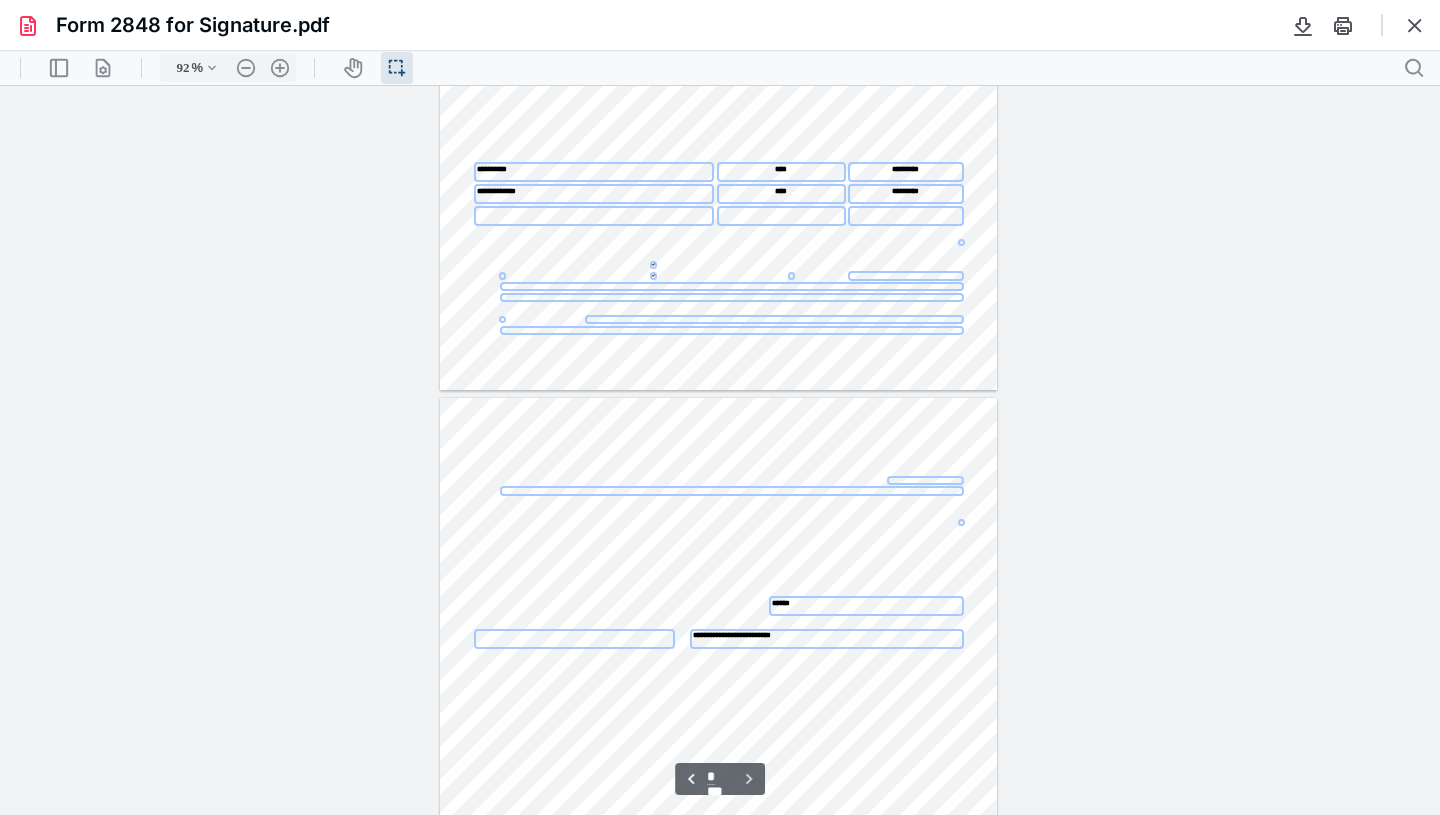 scroll, scrollTop: 494, scrollLeft: 0, axis: vertical 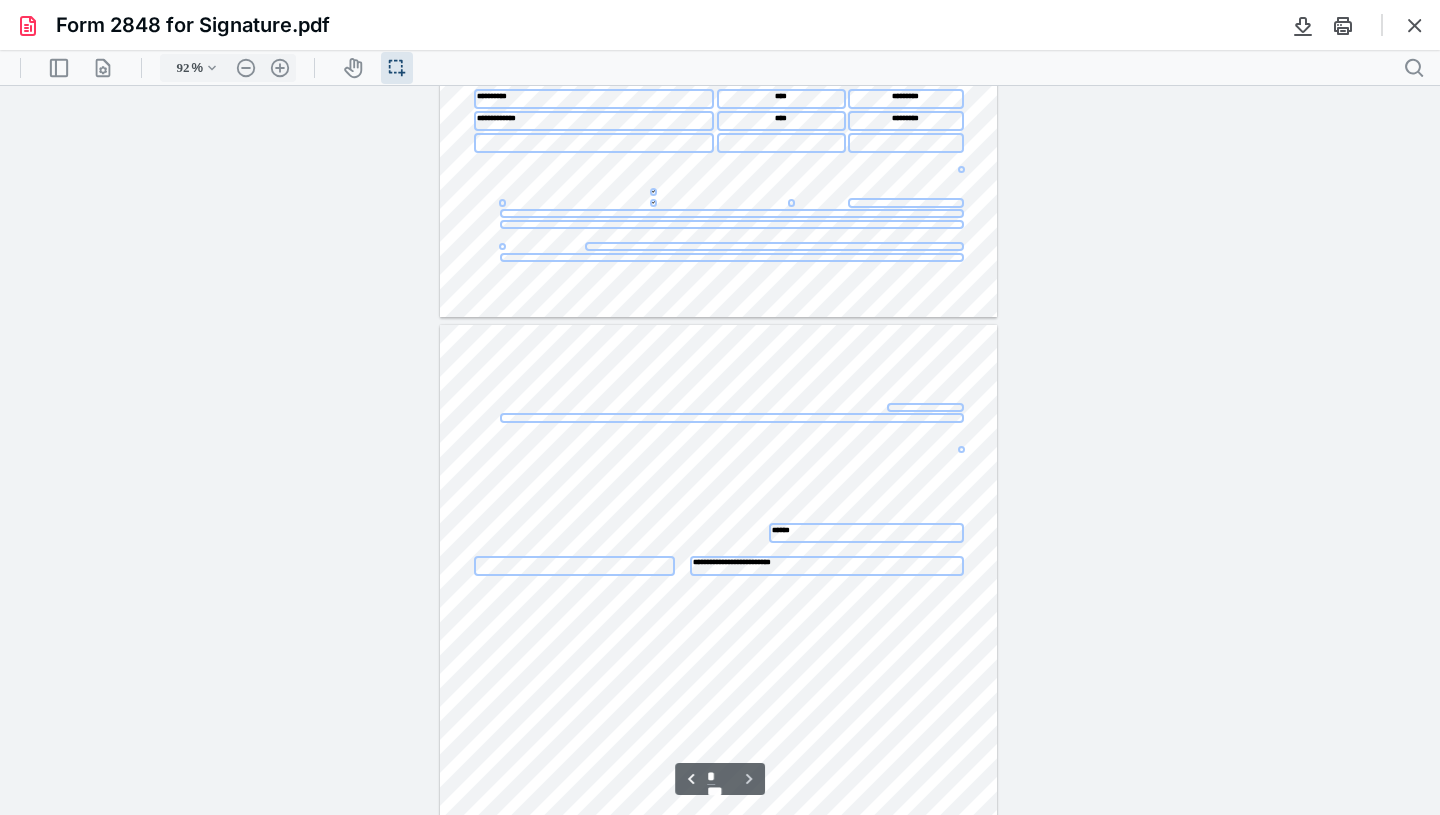 click at bounding box center [574, 566] 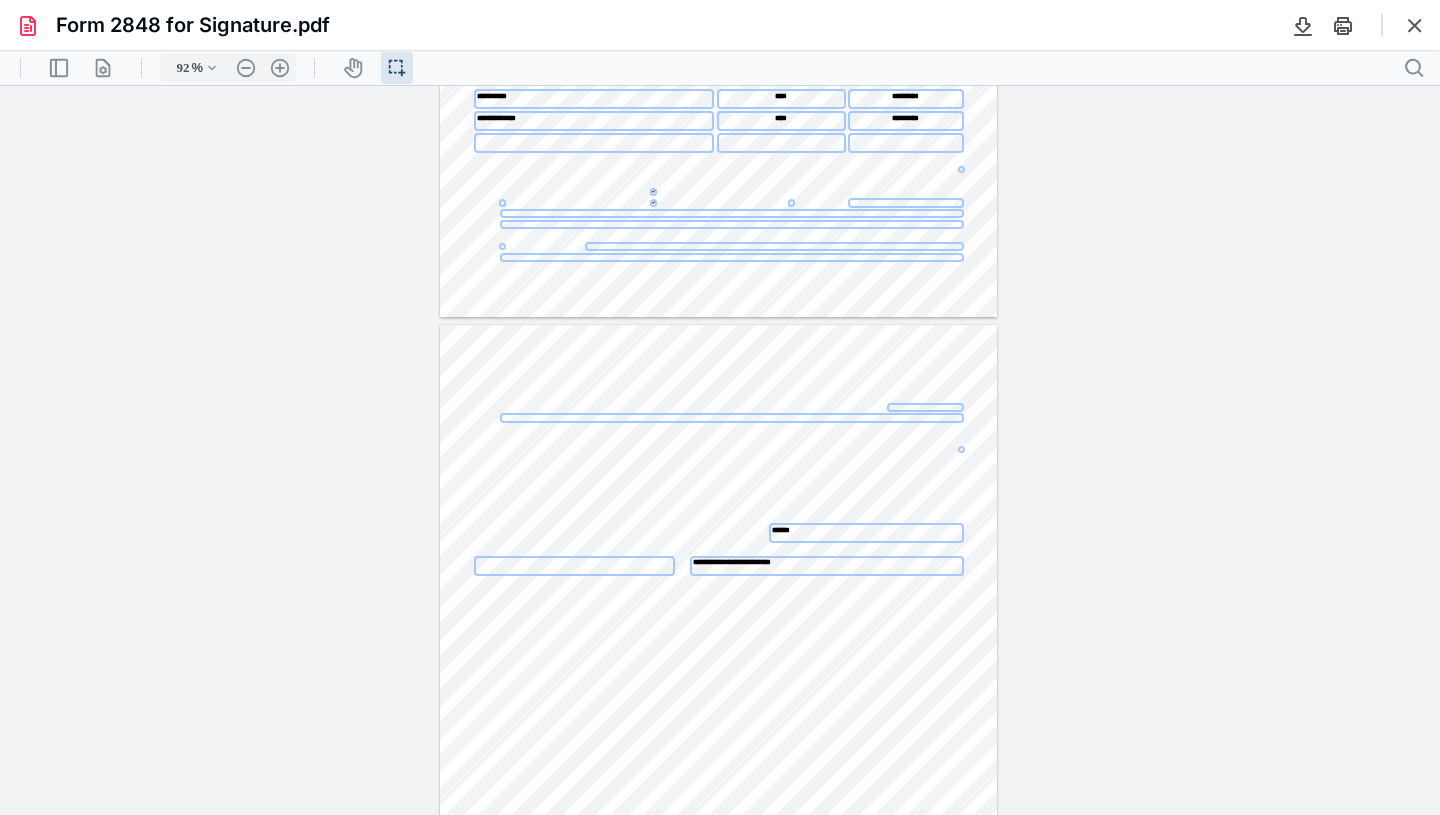 click on "**********" at bounding box center (719, 686) 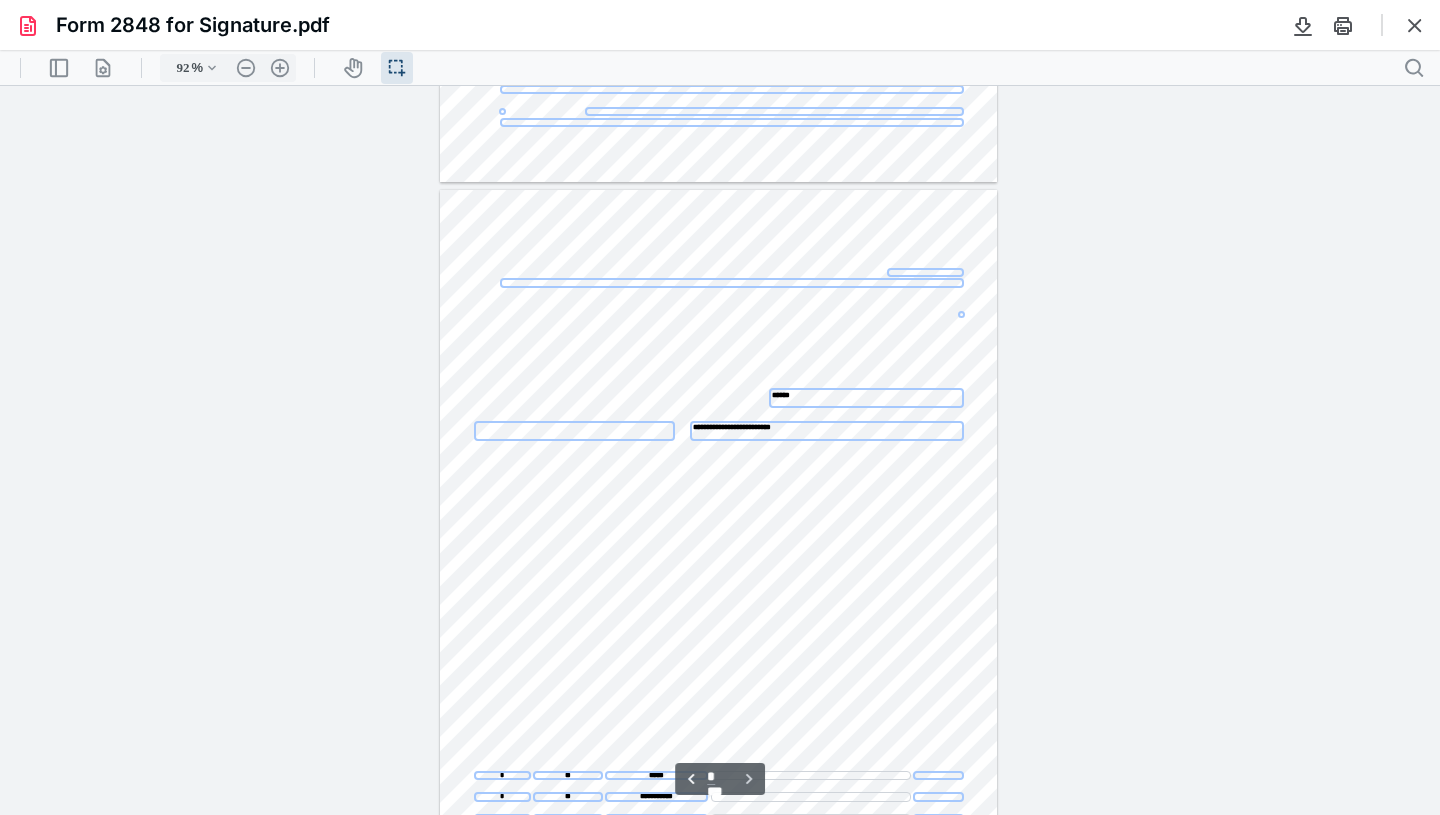 scroll, scrollTop: 729, scrollLeft: 0, axis: vertical 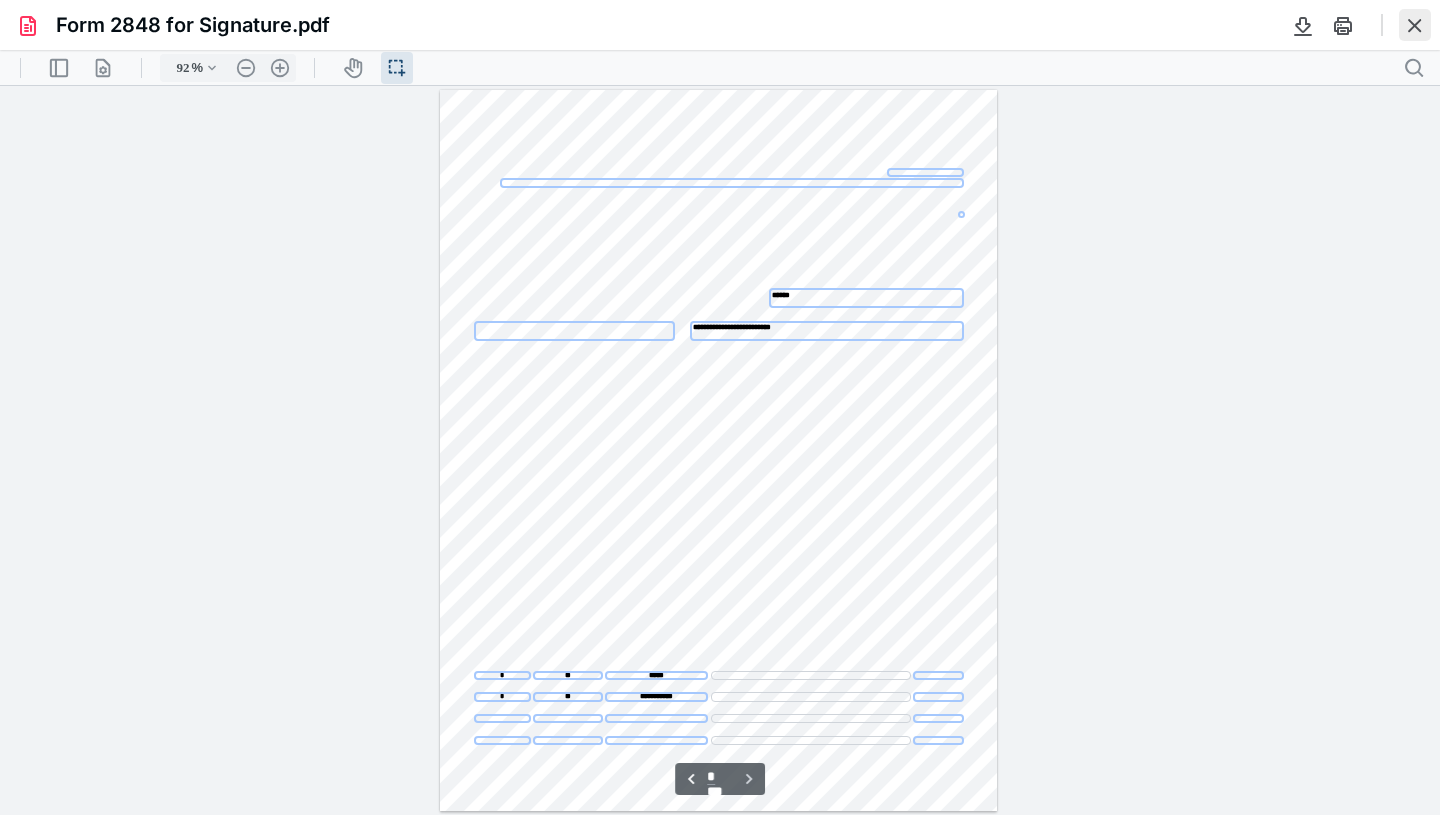 click at bounding box center [1415, 25] 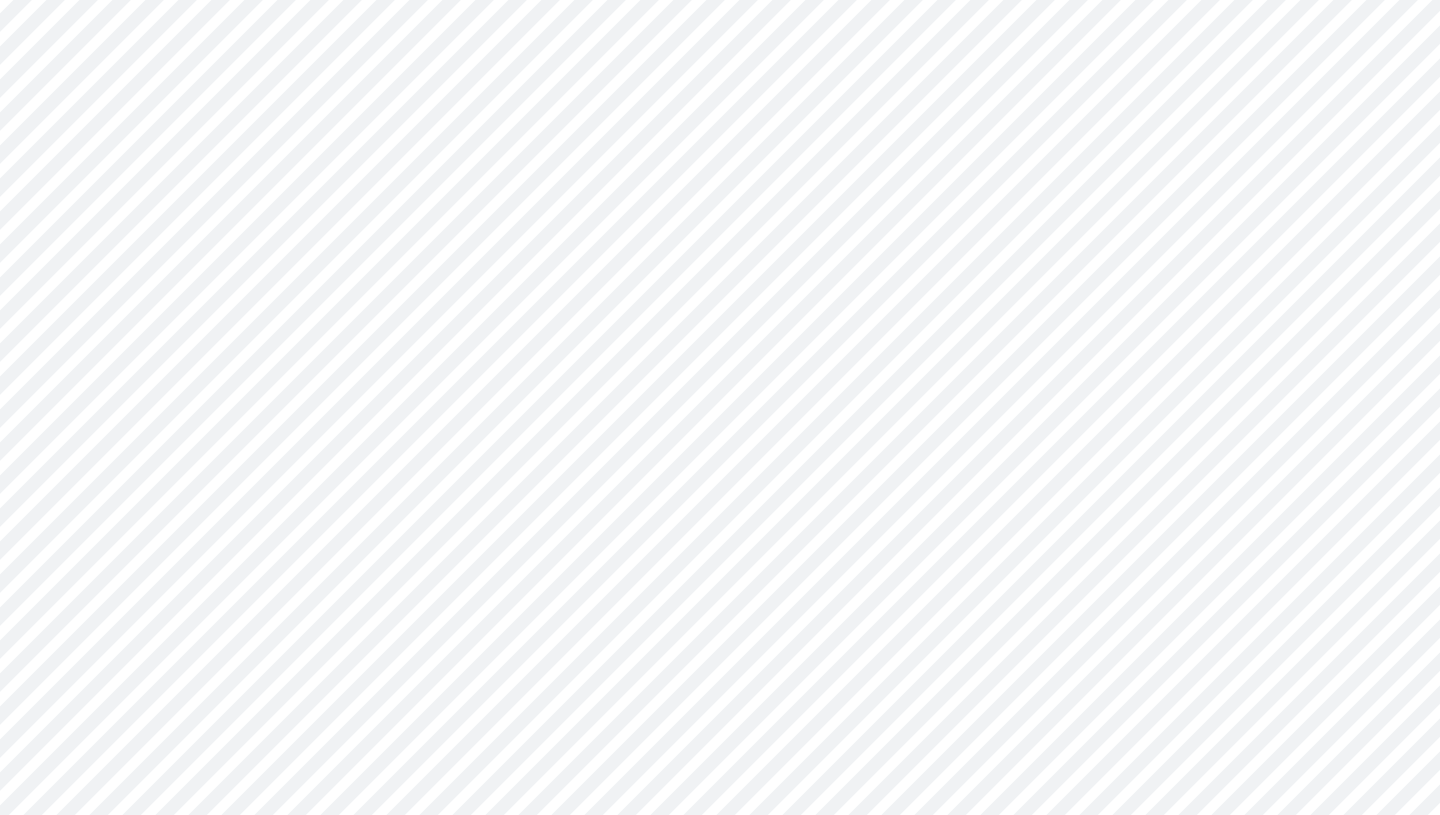 scroll, scrollTop: 0, scrollLeft: 0, axis: both 